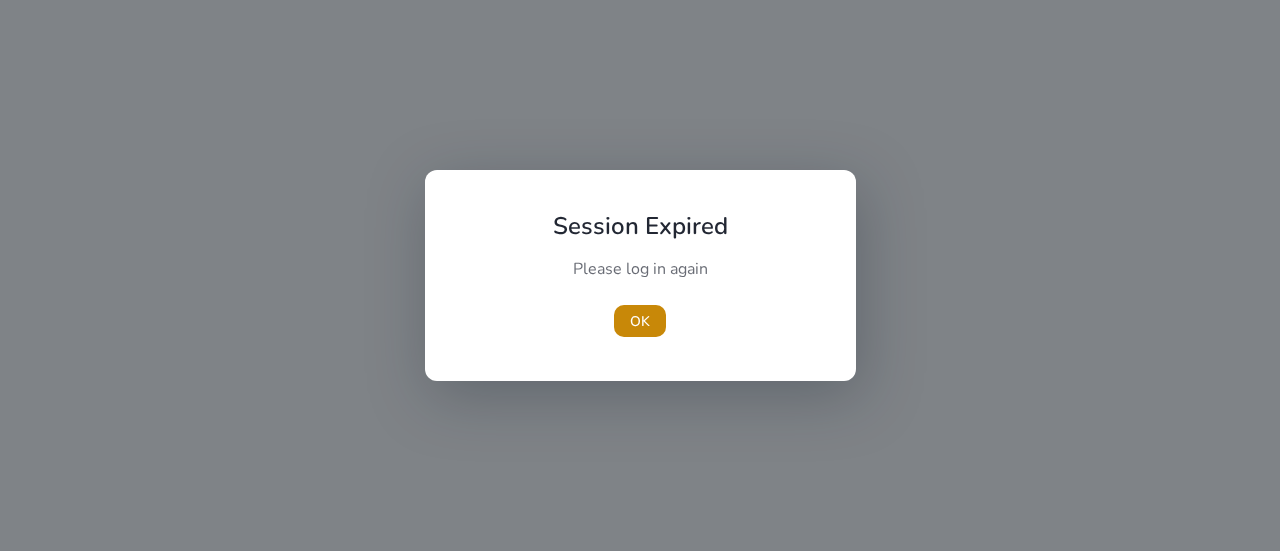 scroll, scrollTop: 0, scrollLeft: 0, axis: both 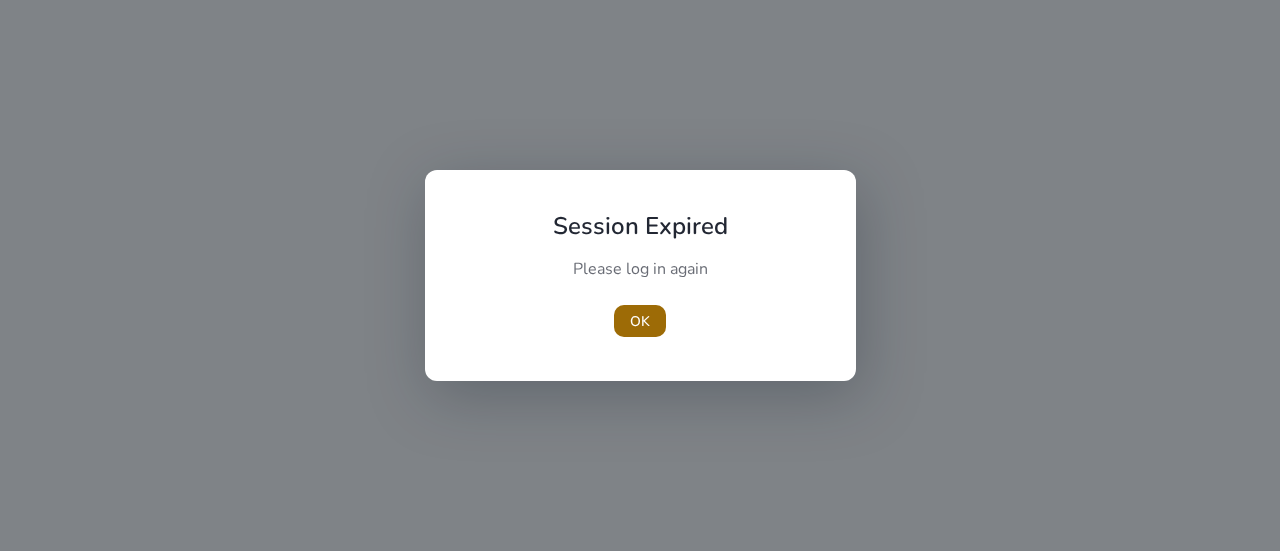 click on "OK" at bounding box center (640, 321) 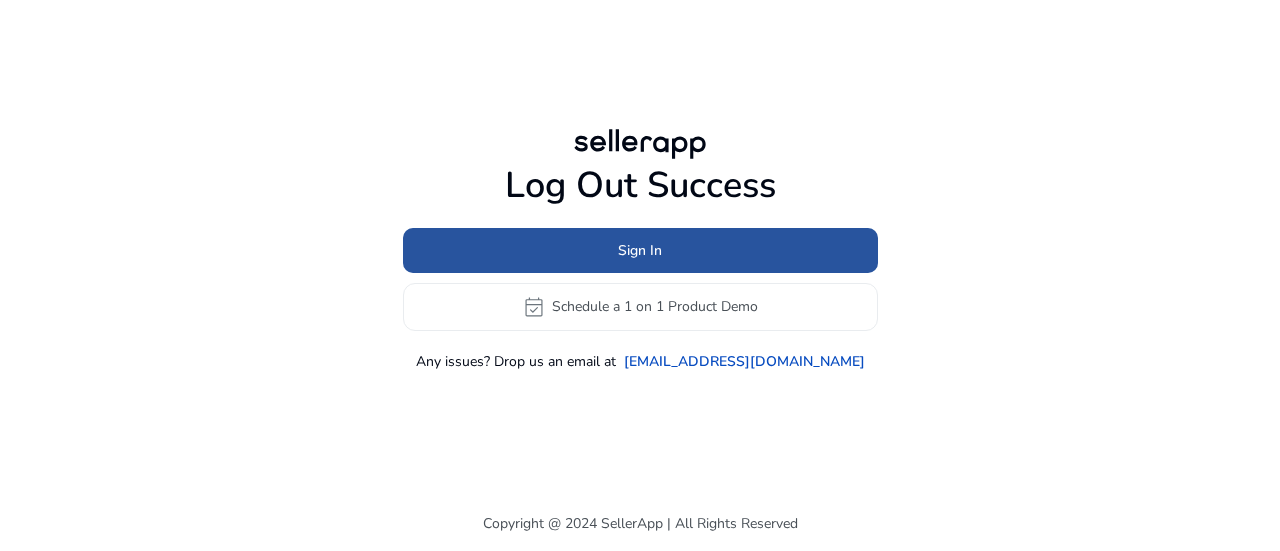 click on "Sign In" 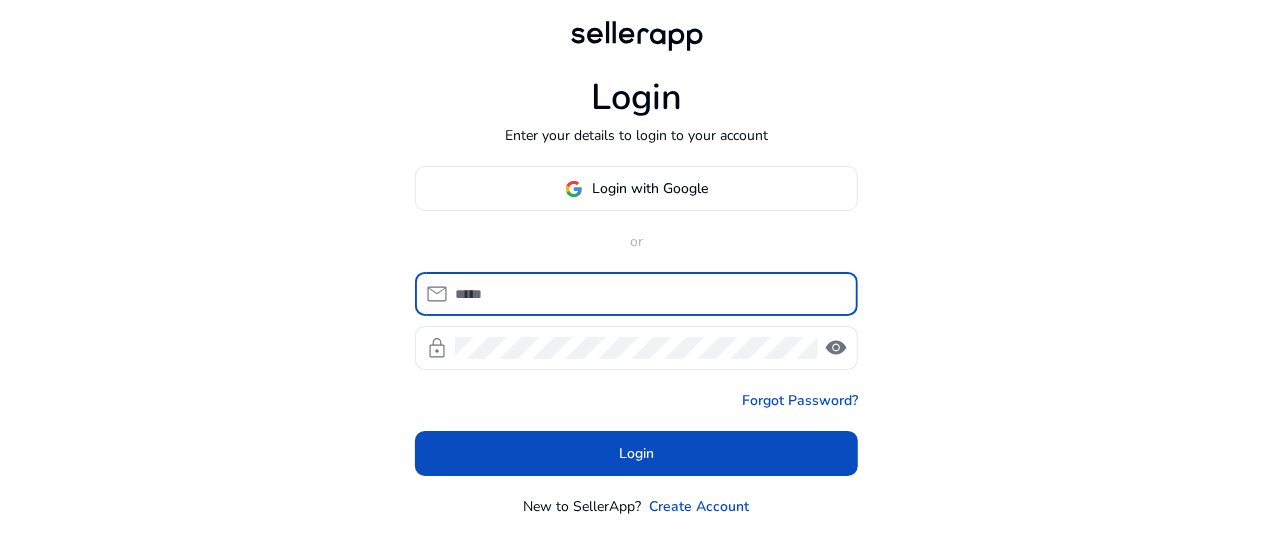 type on "**********" 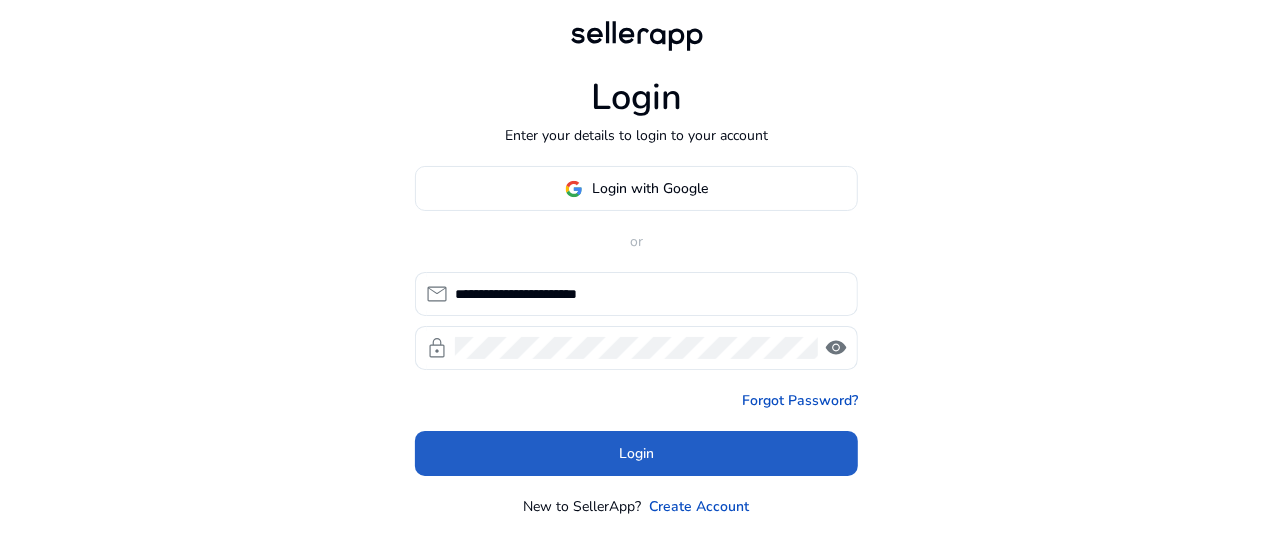 click on "Login" at bounding box center (636, 453) 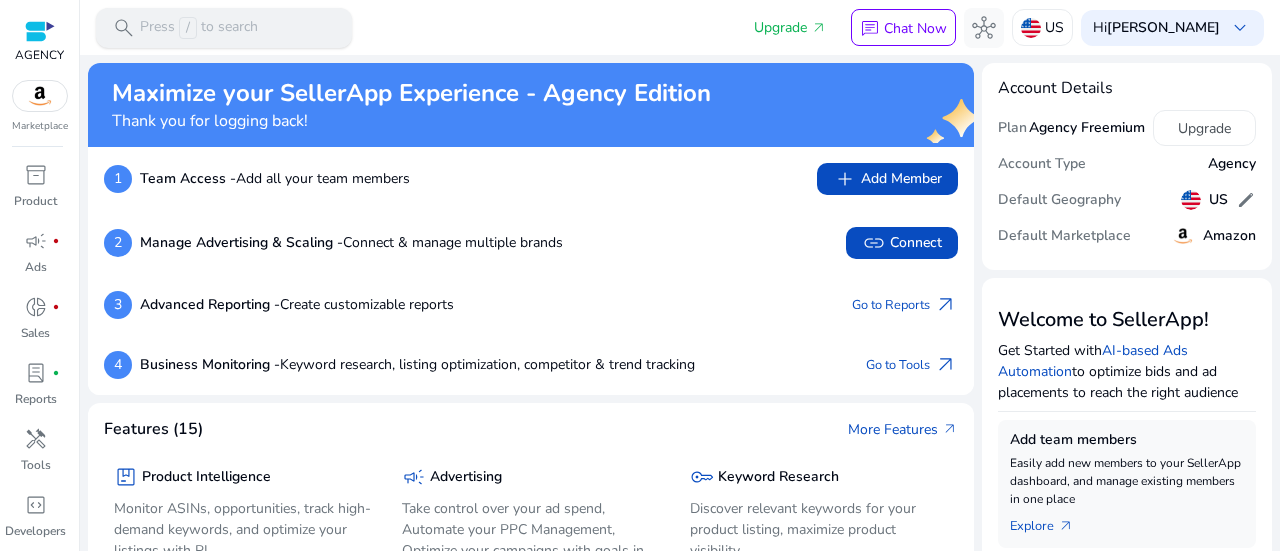 click on "Press  /  to search" at bounding box center [199, 28] 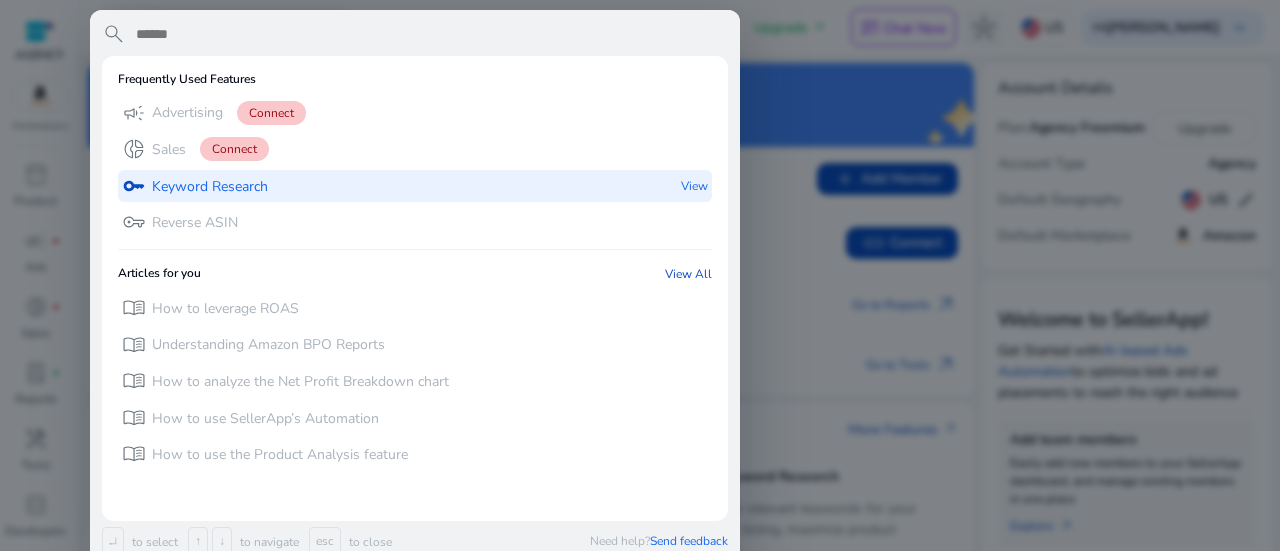 click on "Keyword Research" at bounding box center (210, 187) 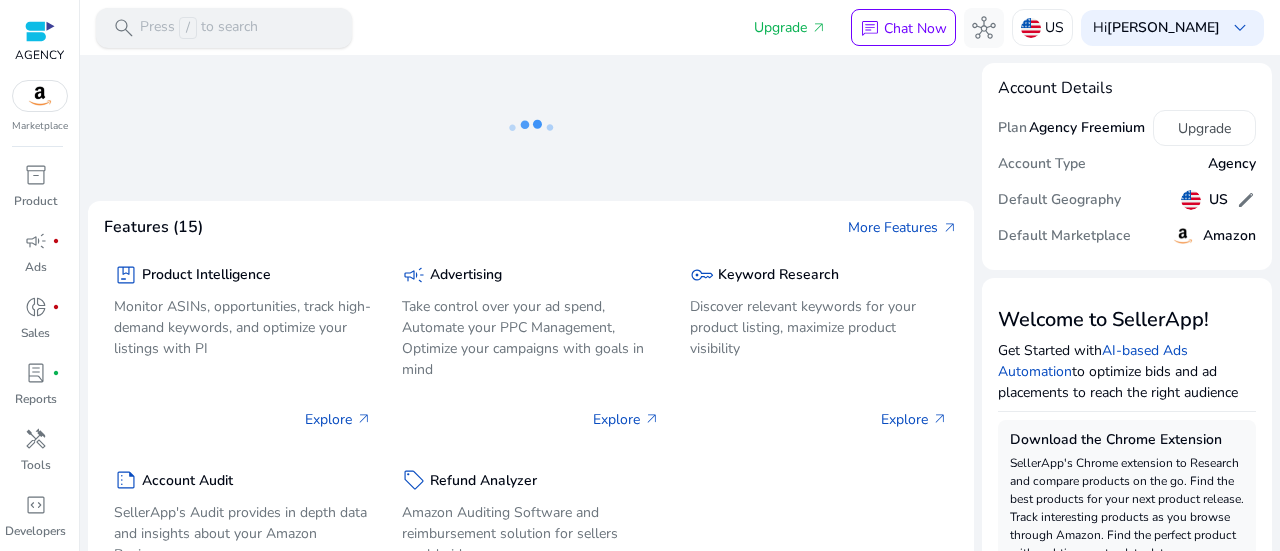 click on "Press  /  to search" at bounding box center [199, 28] 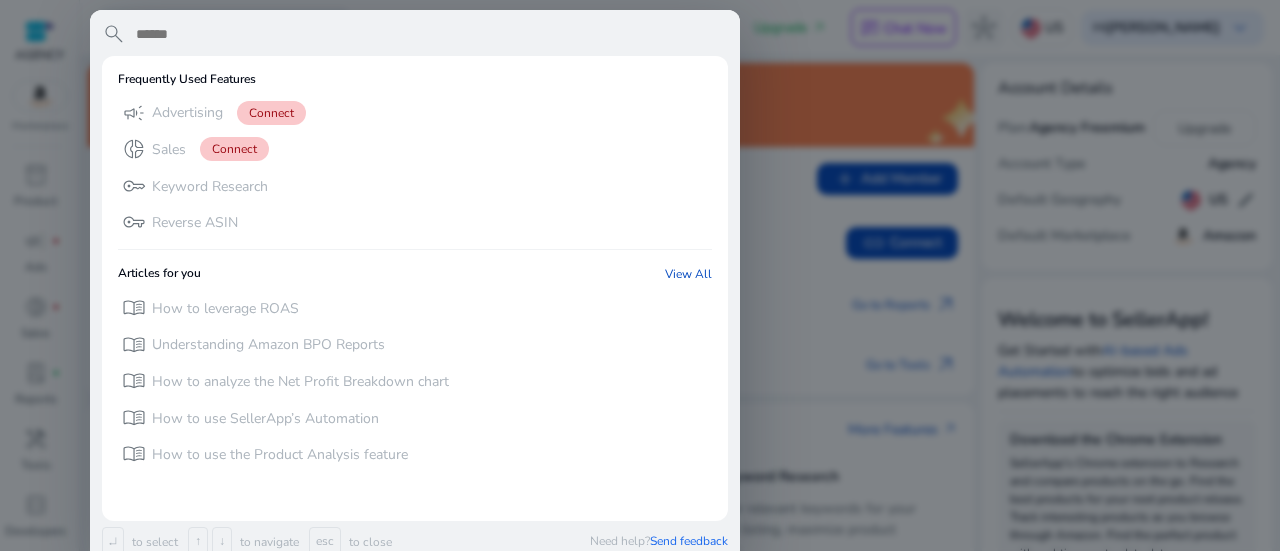 scroll, scrollTop: 0, scrollLeft: 0, axis: both 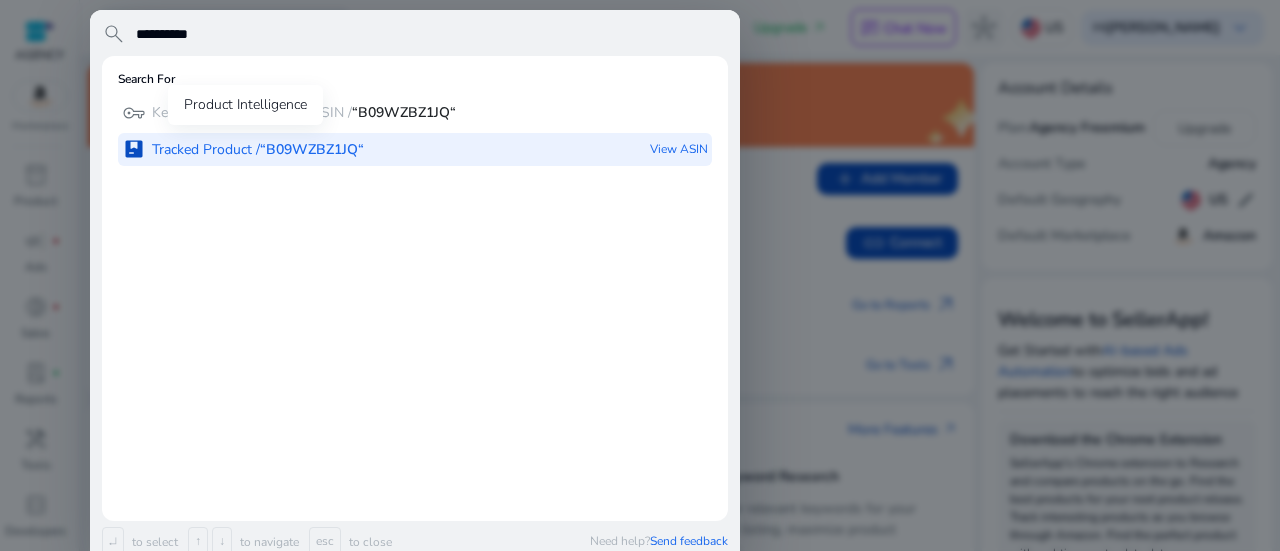 type on "**********" 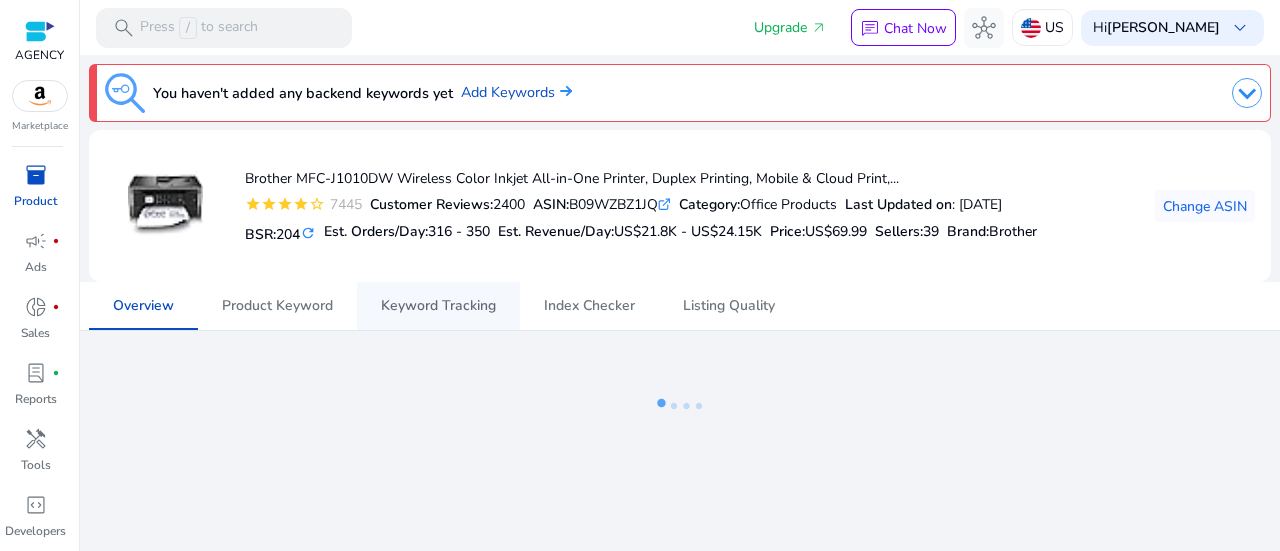 click on "Keyword Tracking" at bounding box center (438, 306) 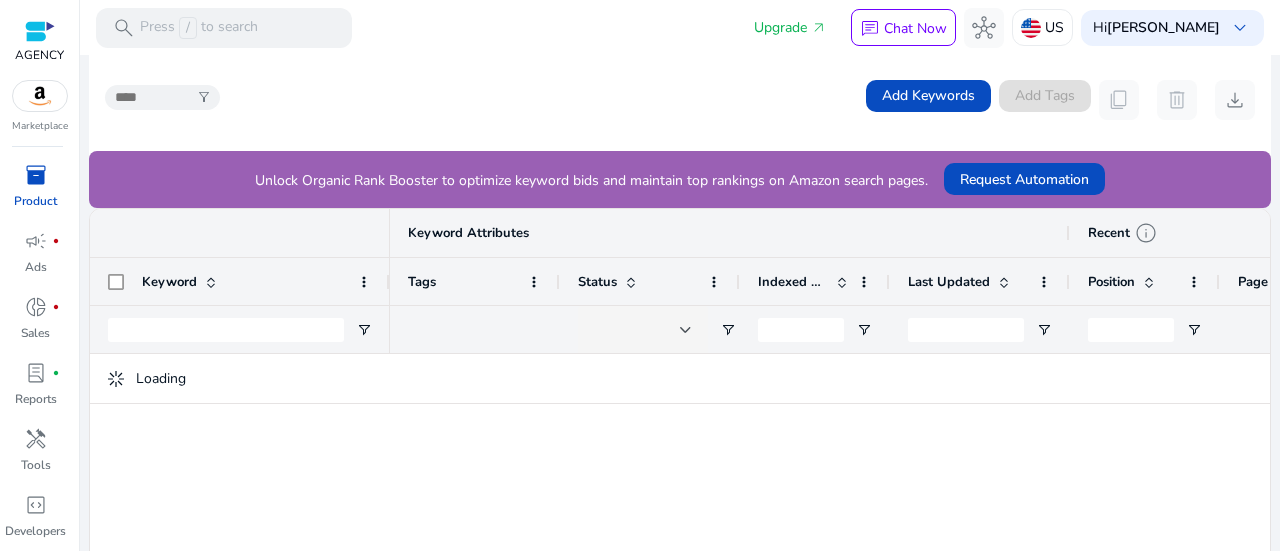 scroll, scrollTop: 567, scrollLeft: 0, axis: vertical 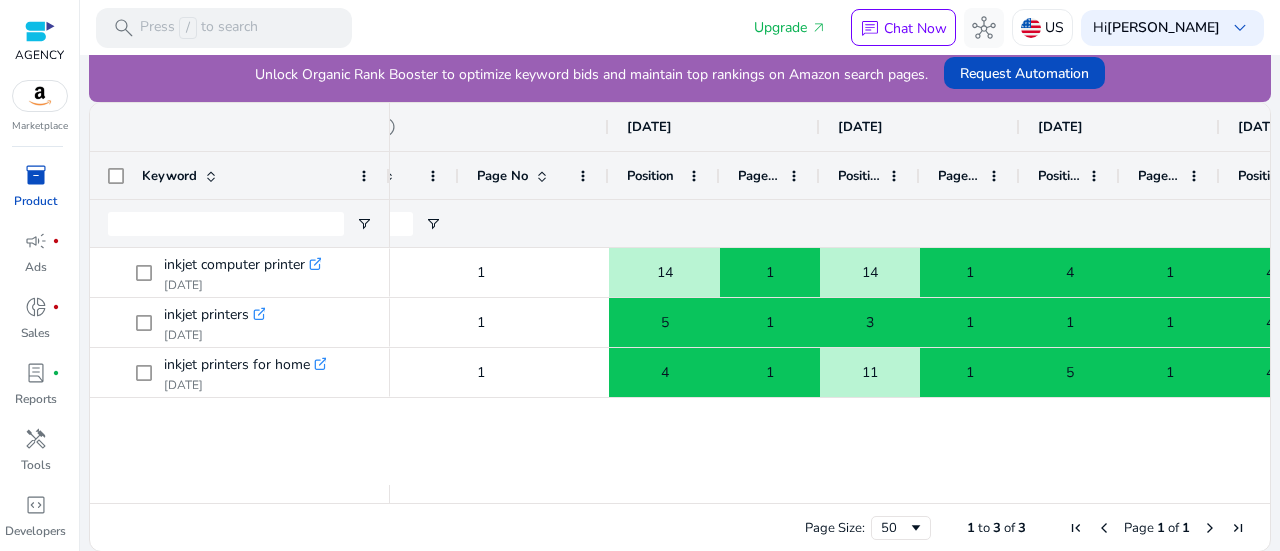 drag, startPoint x: 706, startPoint y: 171, endPoint x: 748, endPoint y: 173, distance: 42.047592 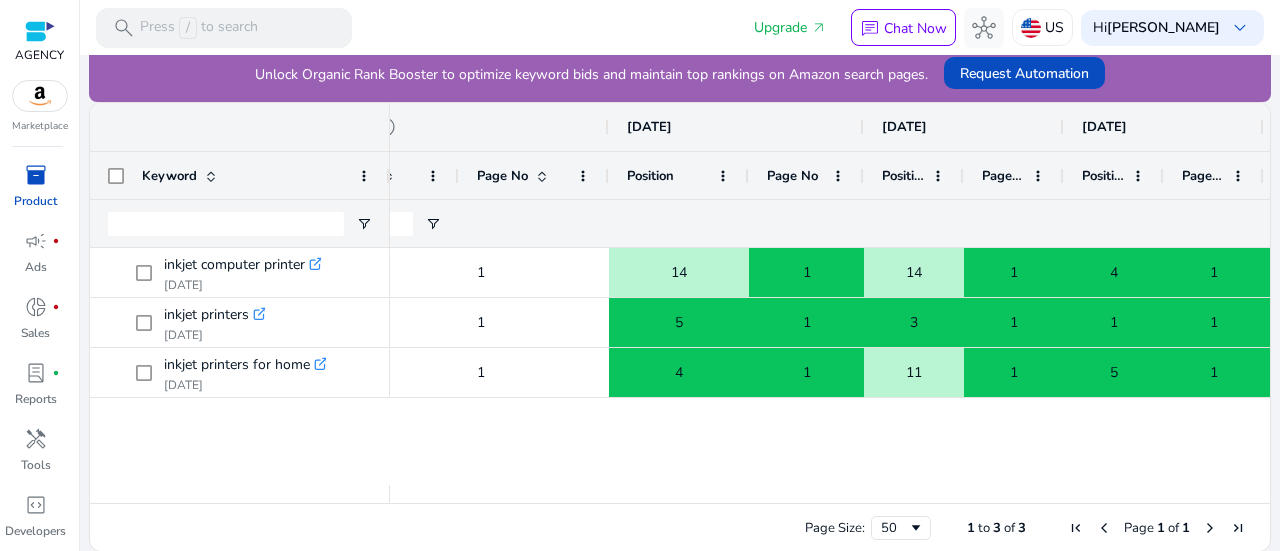drag, startPoint x: 844, startPoint y: 169, endPoint x: 876, endPoint y: 173, distance: 32.24903 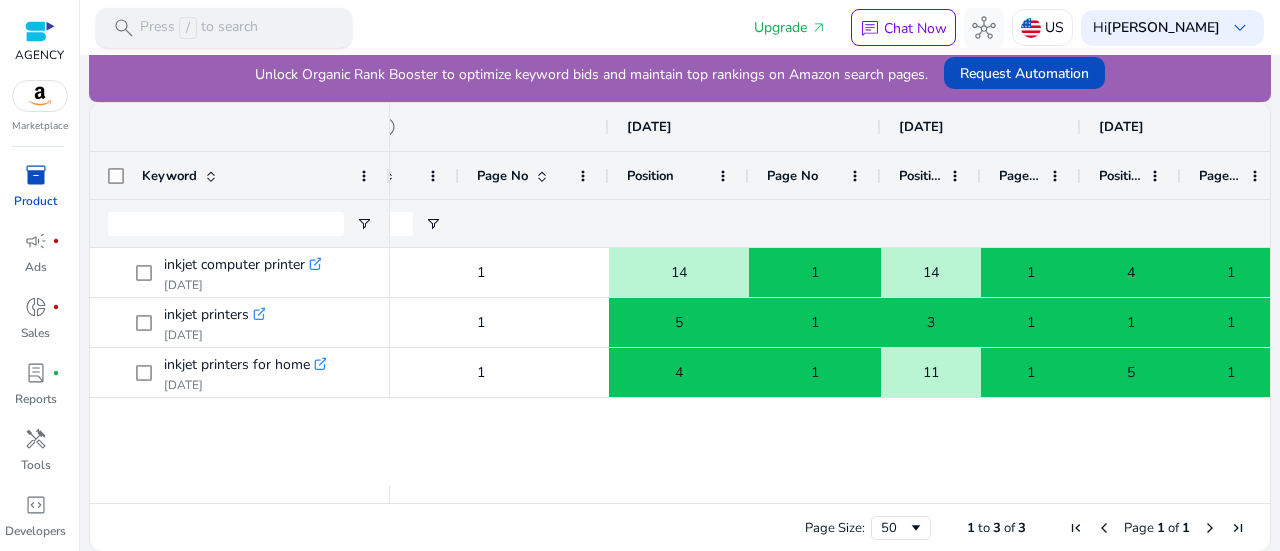 click on "Press  /  to search" at bounding box center (199, 28) 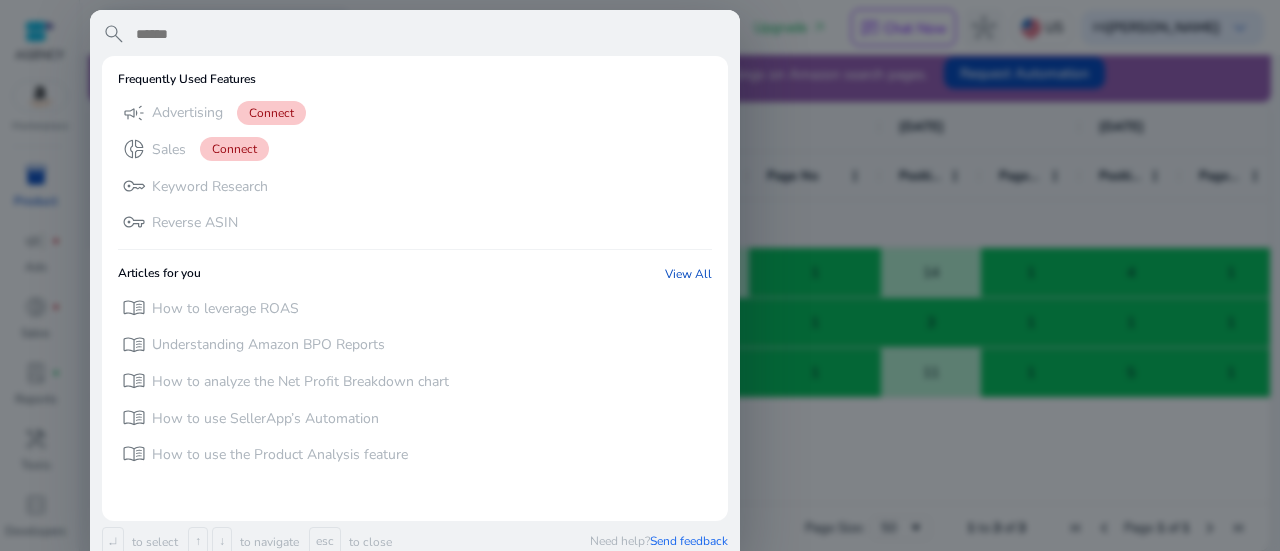 paste on "**********" 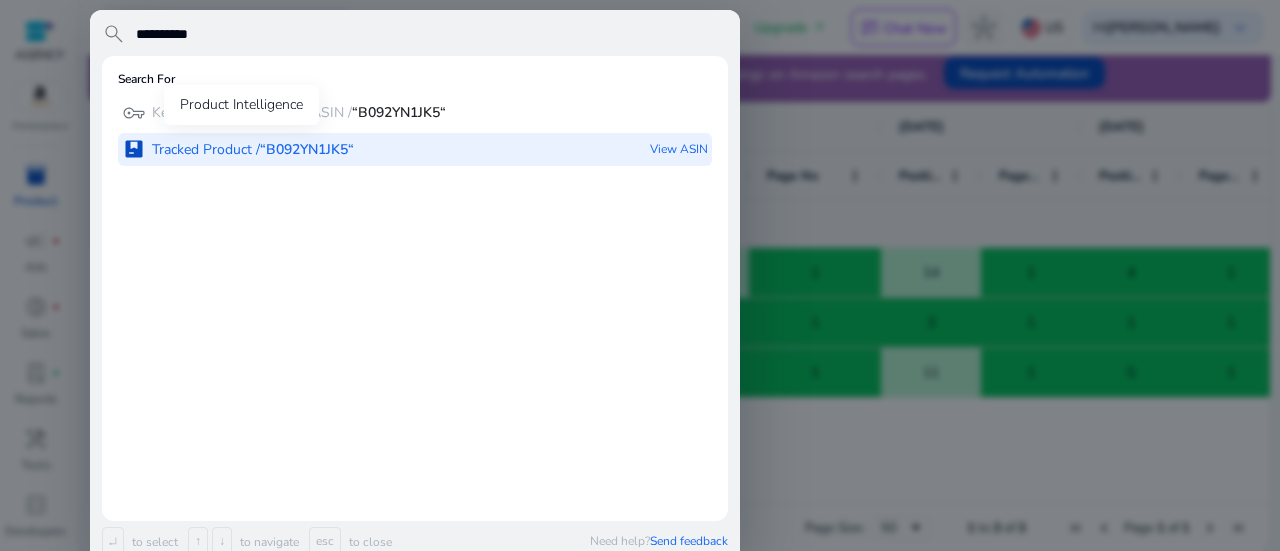 type on "**********" 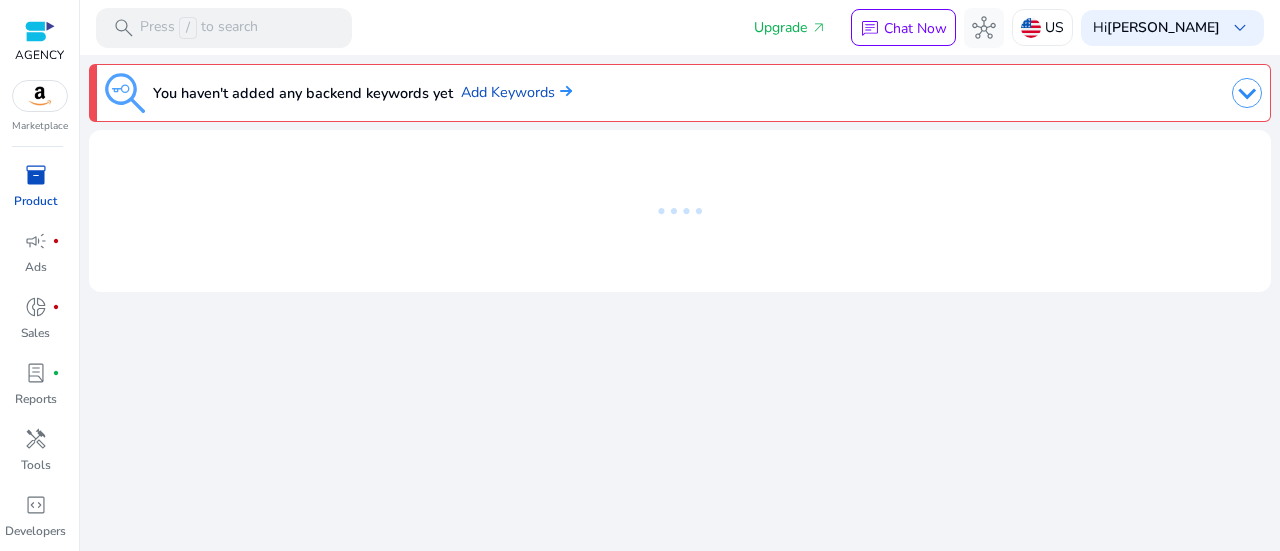 scroll, scrollTop: 0, scrollLeft: 0, axis: both 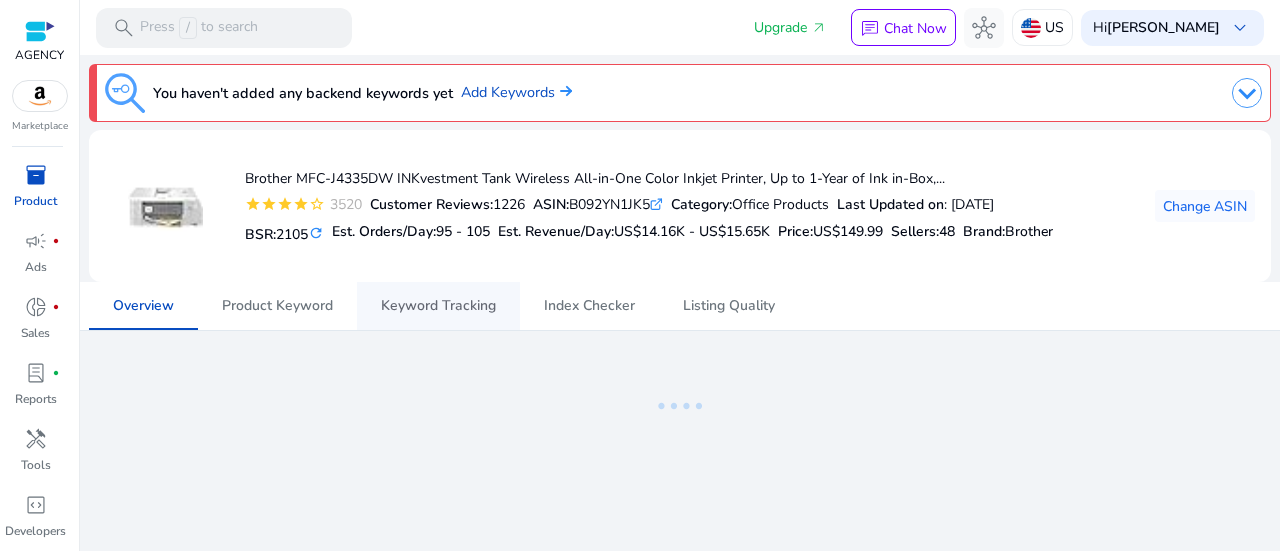 click on "Keyword Tracking" at bounding box center [438, 306] 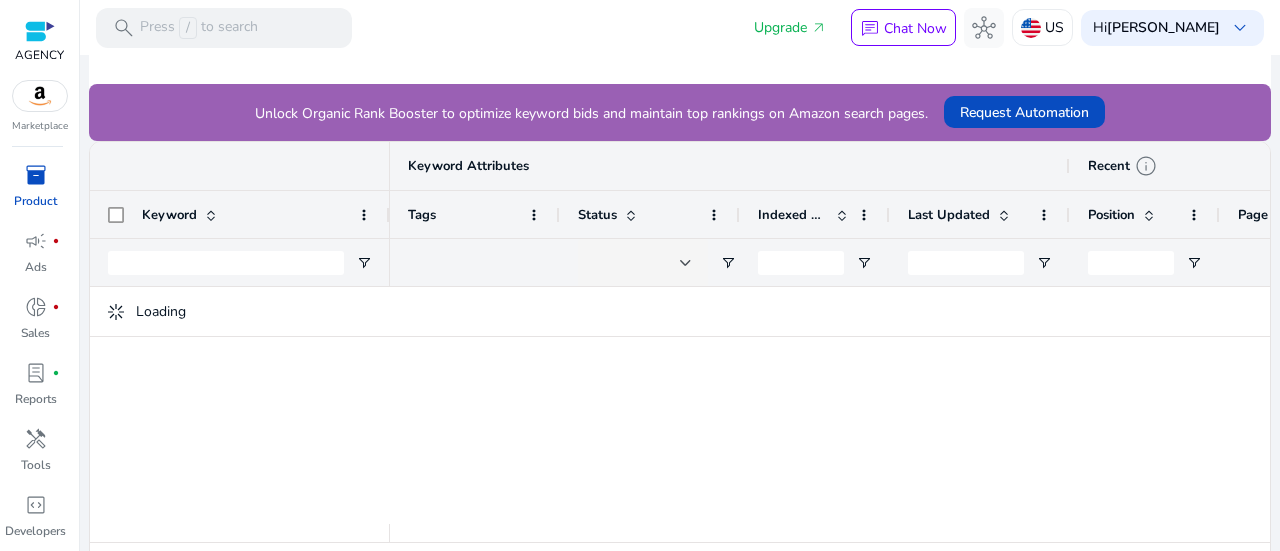 scroll, scrollTop: 545, scrollLeft: 0, axis: vertical 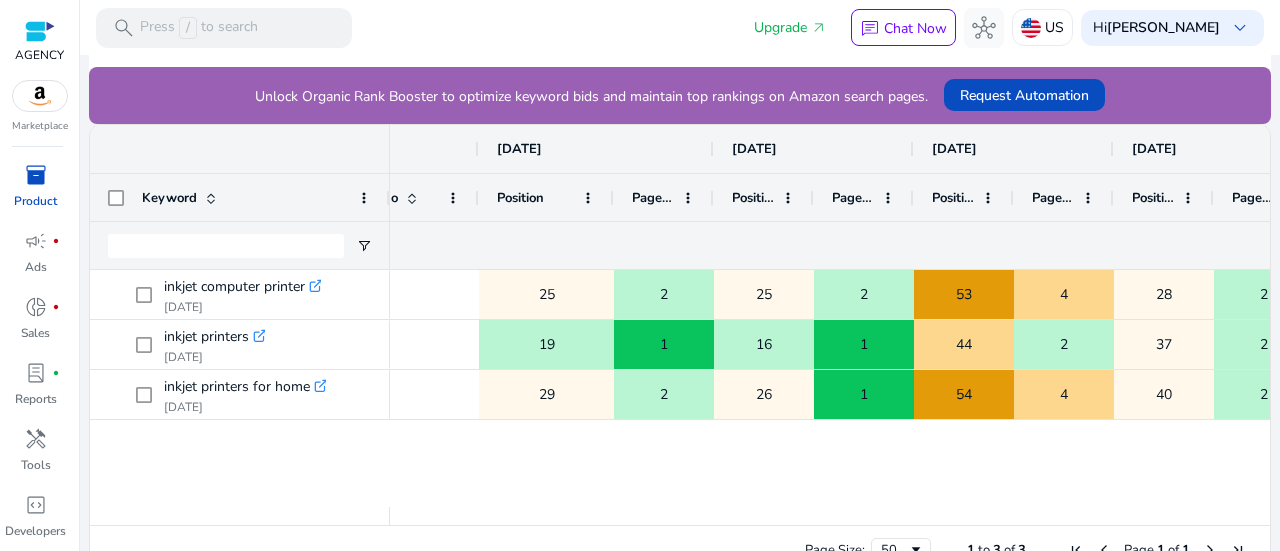 drag, startPoint x: 575, startPoint y: 187, endPoint x: 636, endPoint y: 192, distance: 61.204575 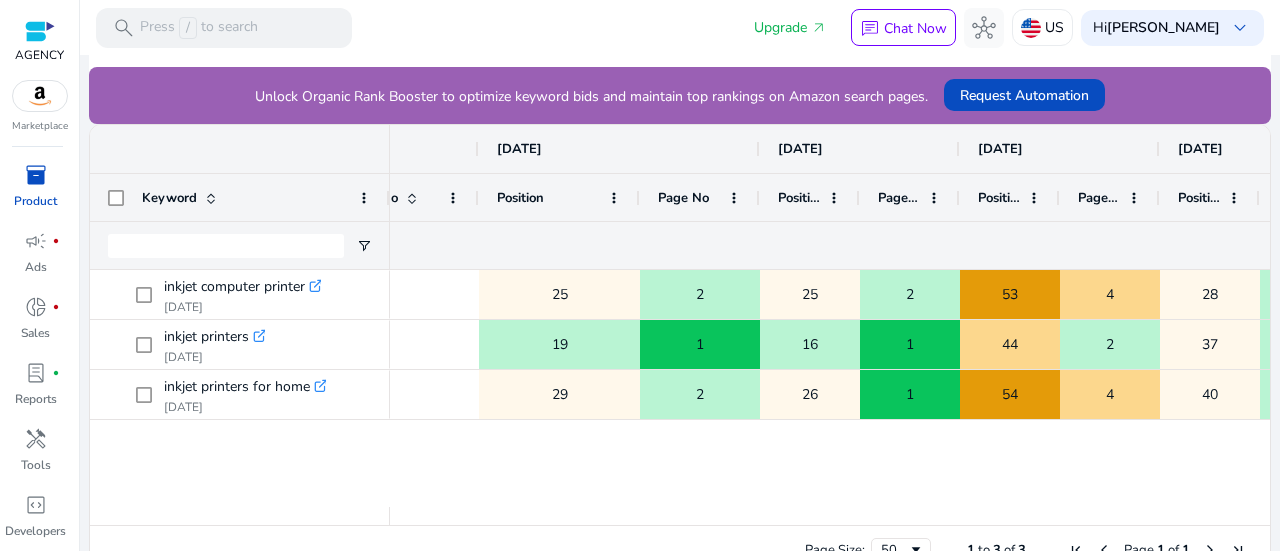 drag, startPoint x: 736, startPoint y: 193, endPoint x: 756, endPoint y: 194, distance: 20.024984 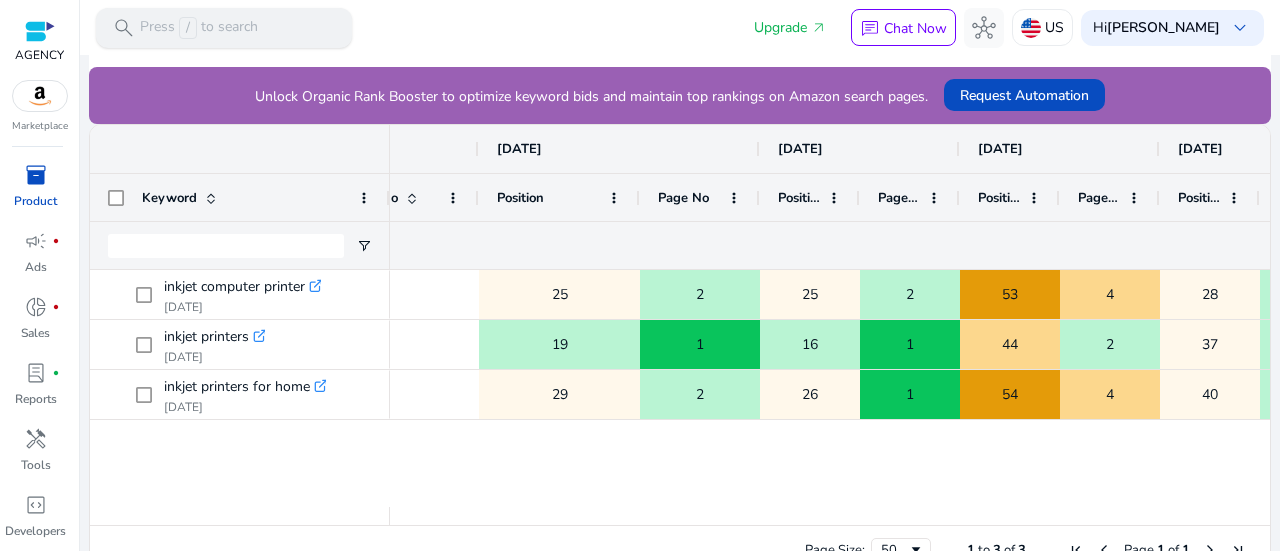 click on "Press  /  to search" at bounding box center (199, 28) 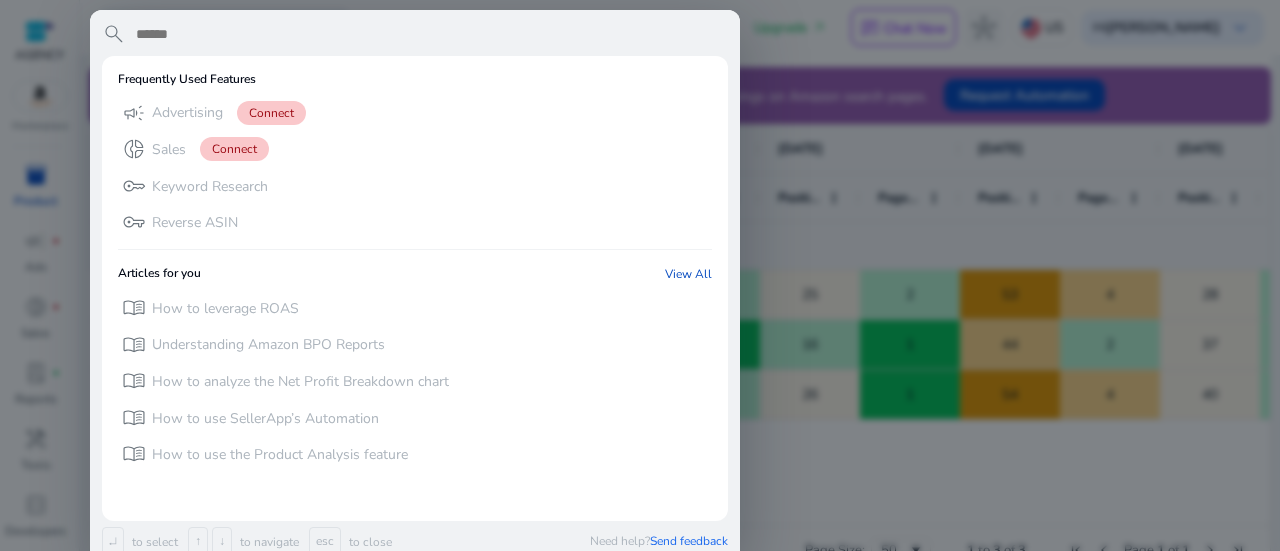 paste on "**********" 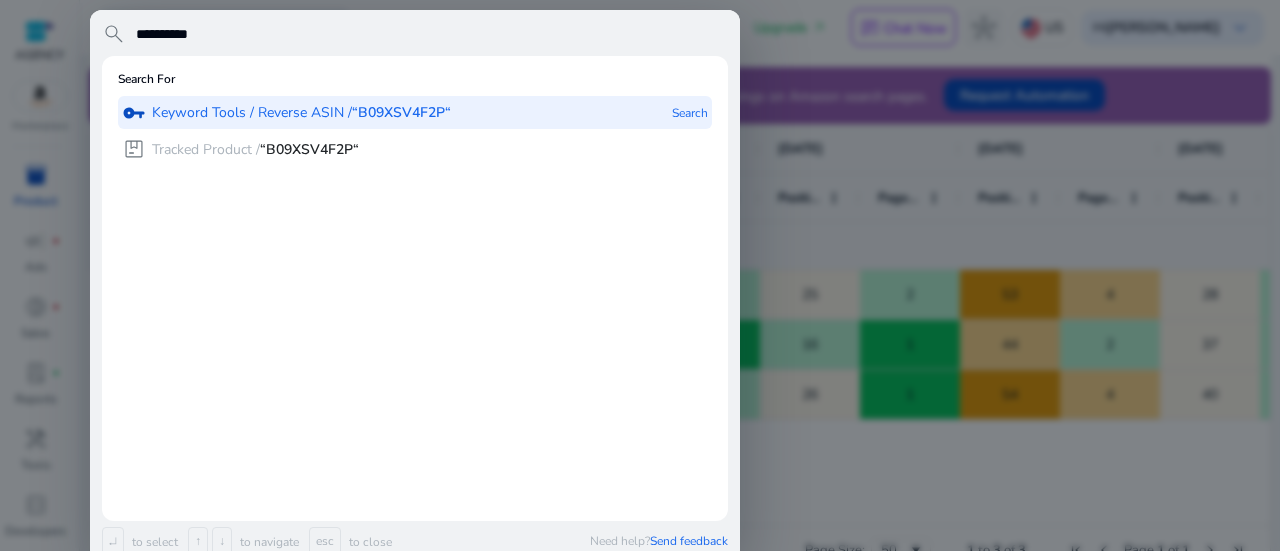 type on "**********" 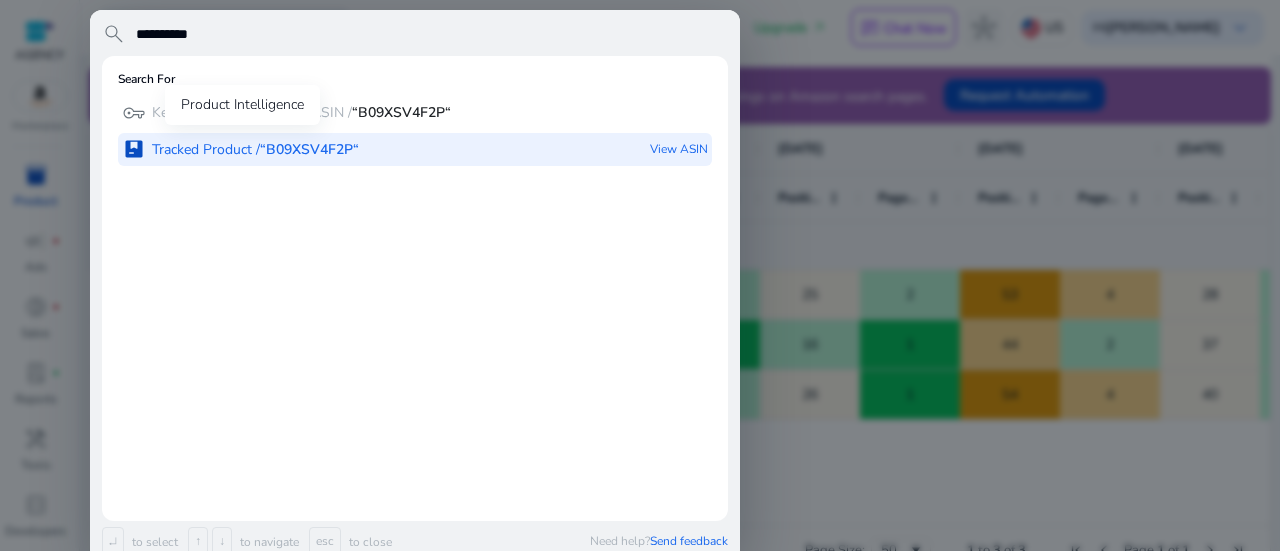click on "Tracked Product /  “B09XSV4F2P“" at bounding box center (255, 150) 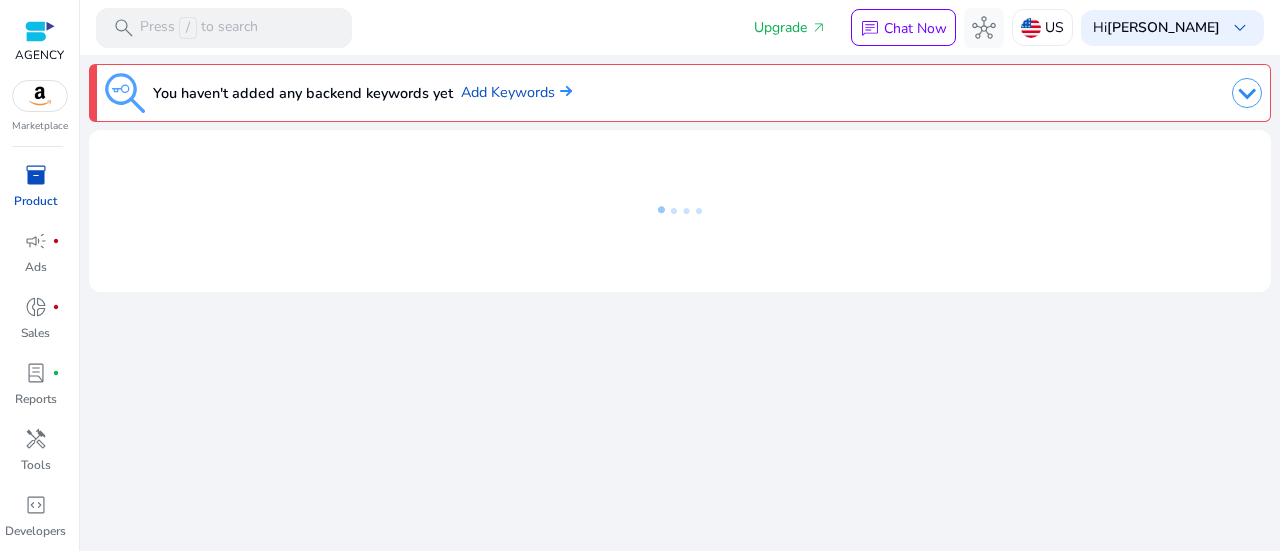 scroll, scrollTop: 0, scrollLeft: 0, axis: both 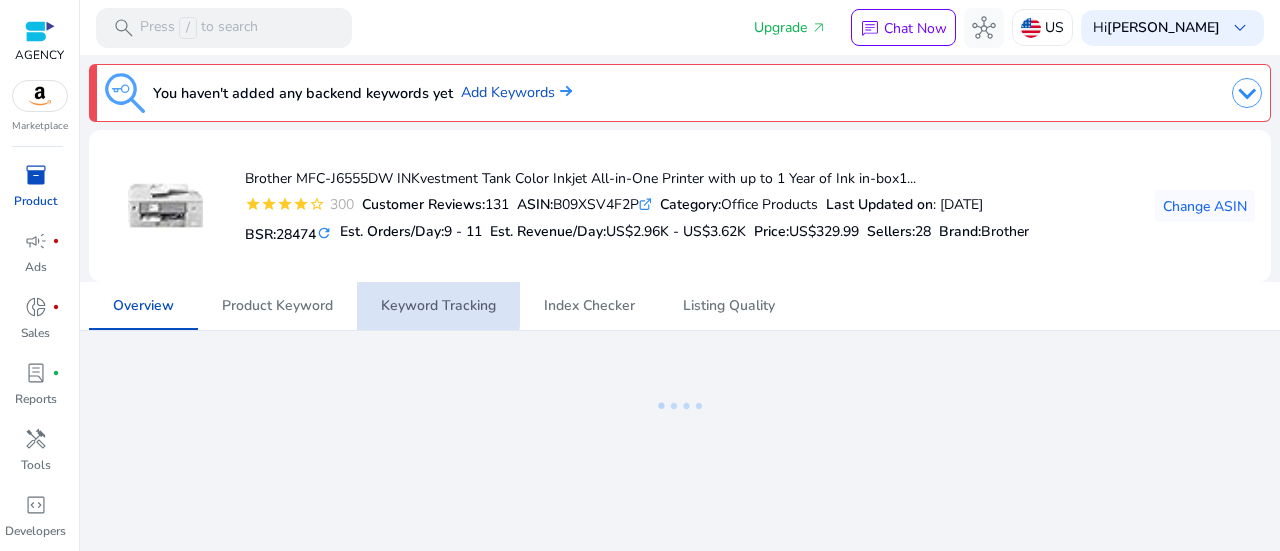click on "Keyword Tracking" at bounding box center (438, 306) 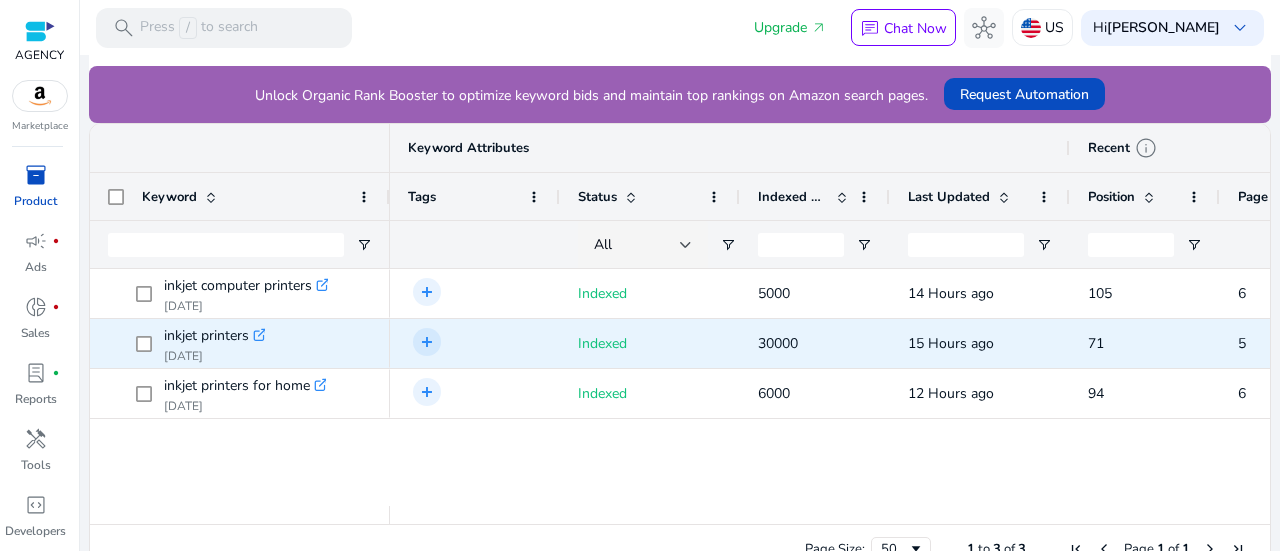 scroll, scrollTop: 567, scrollLeft: 0, axis: vertical 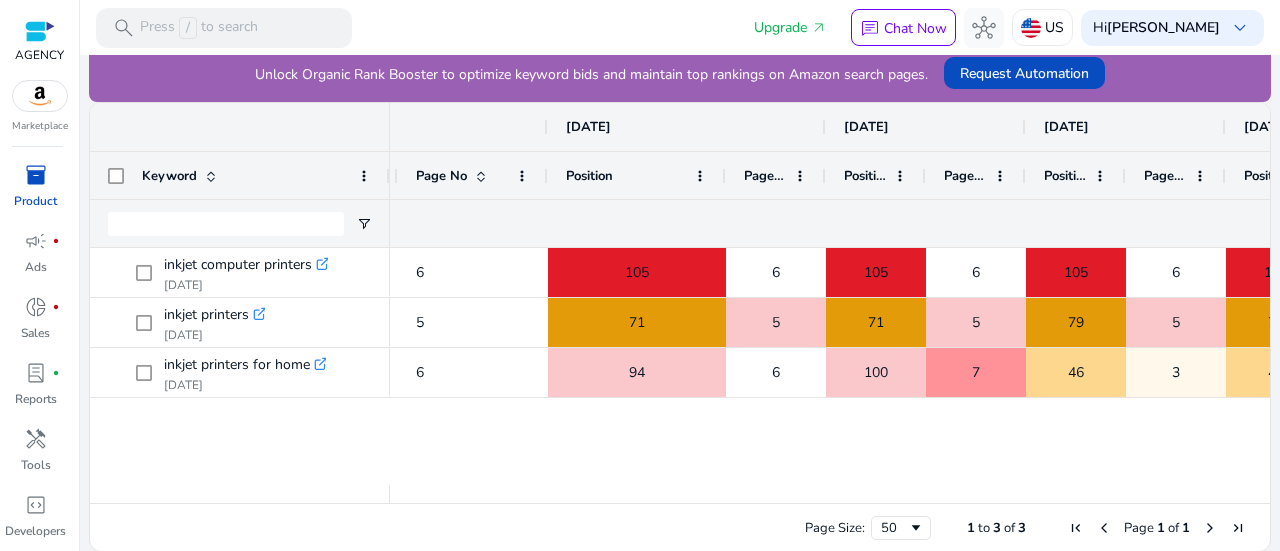 drag, startPoint x: 646, startPoint y: 171, endPoint x: 724, endPoint y: 167, distance: 78.10249 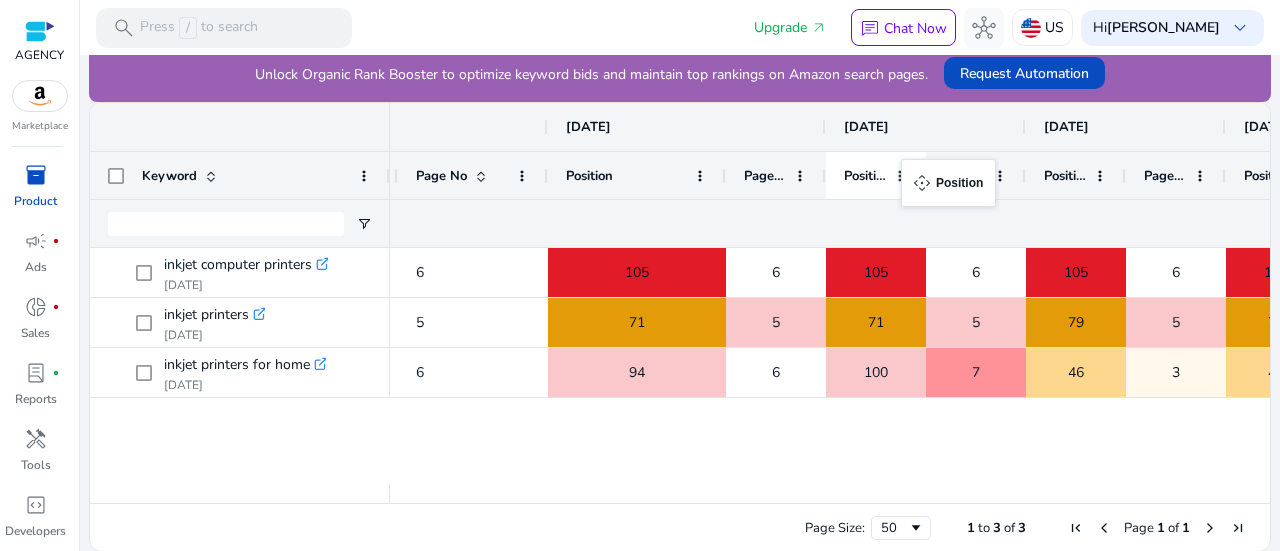 drag, startPoint x: 826, startPoint y: 171, endPoint x: 912, endPoint y: 171, distance: 86 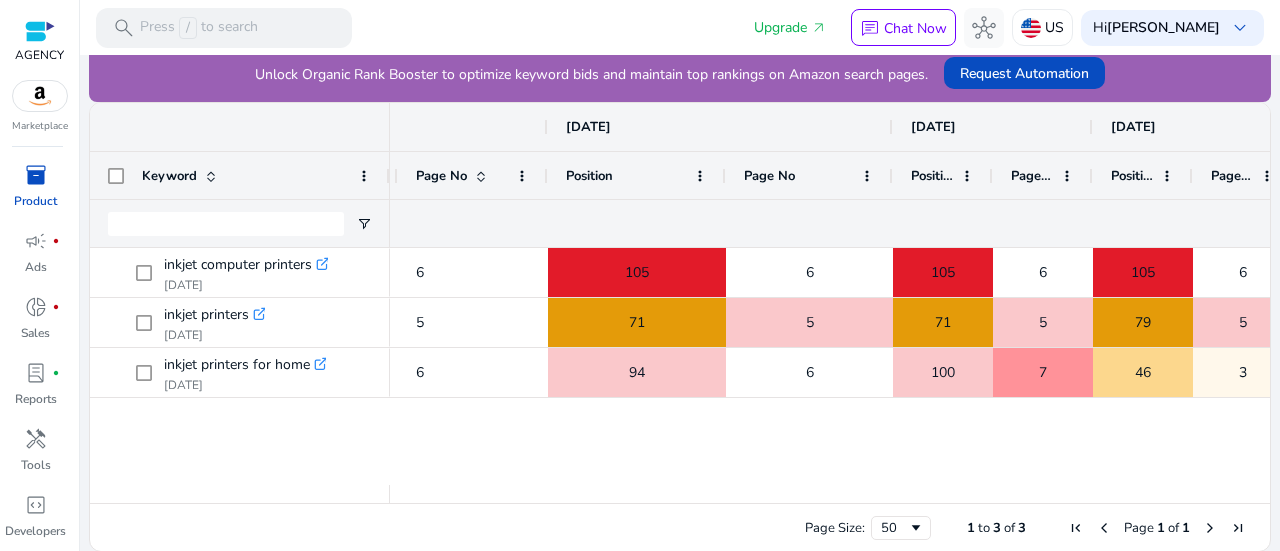 drag, startPoint x: 824, startPoint y: 171, endPoint x: 893, endPoint y: 173, distance: 69.02898 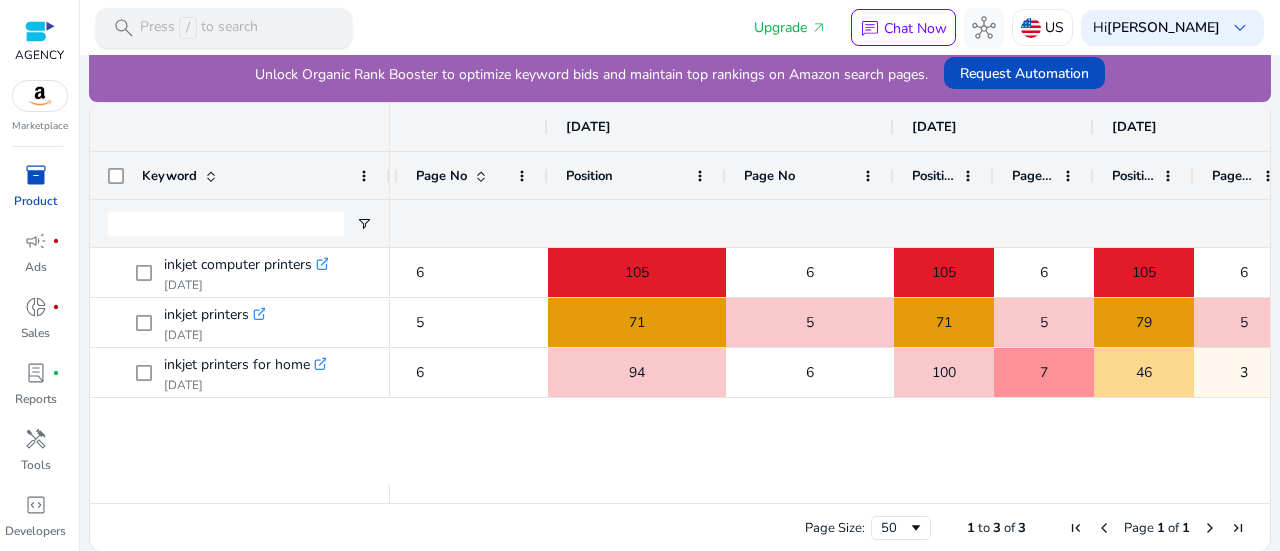 click on "Press  /  to search" at bounding box center [199, 28] 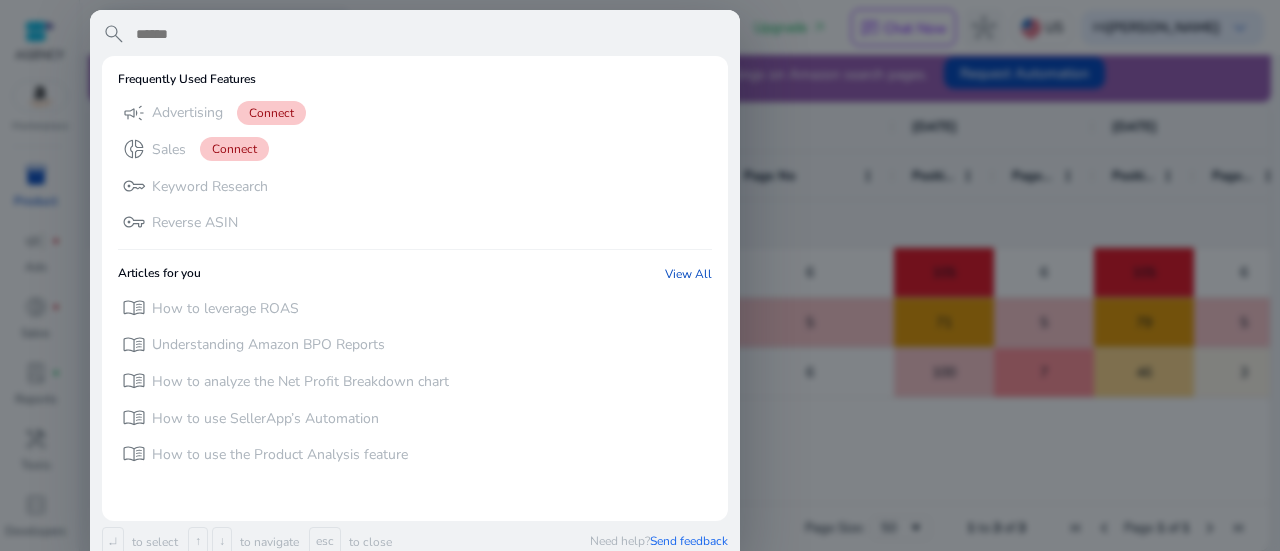 paste on "**********" 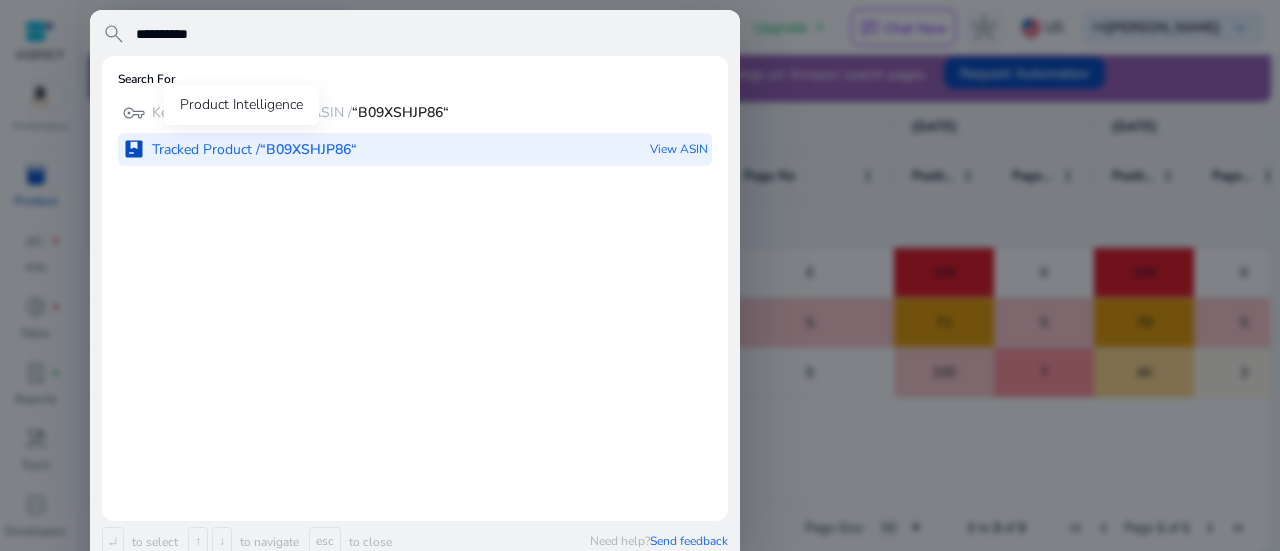 type on "**********" 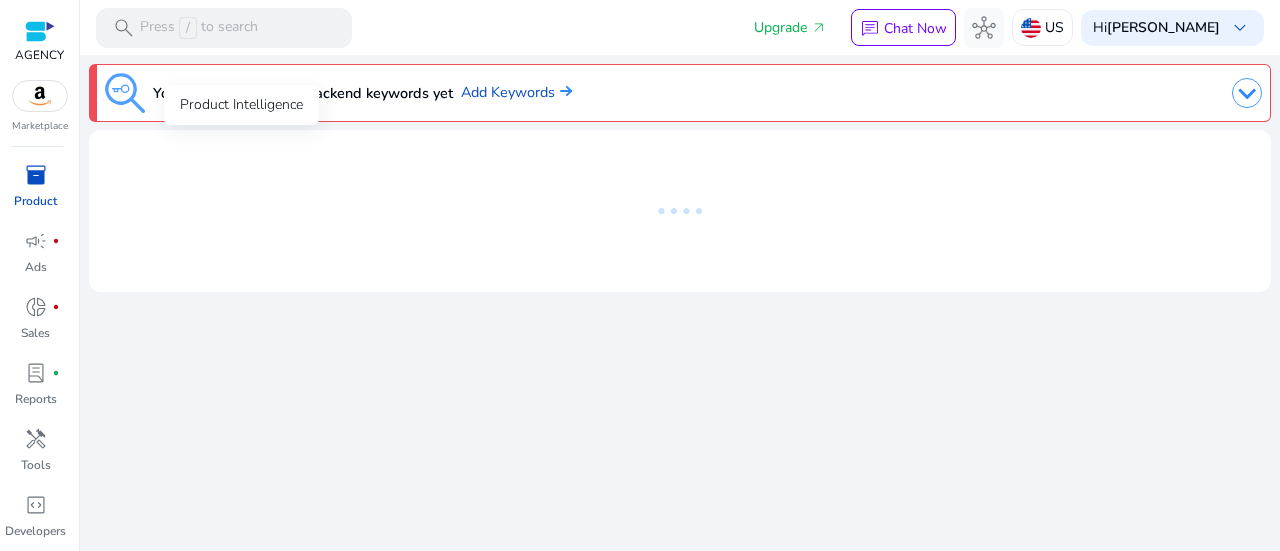 scroll, scrollTop: 0, scrollLeft: 0, axis: both 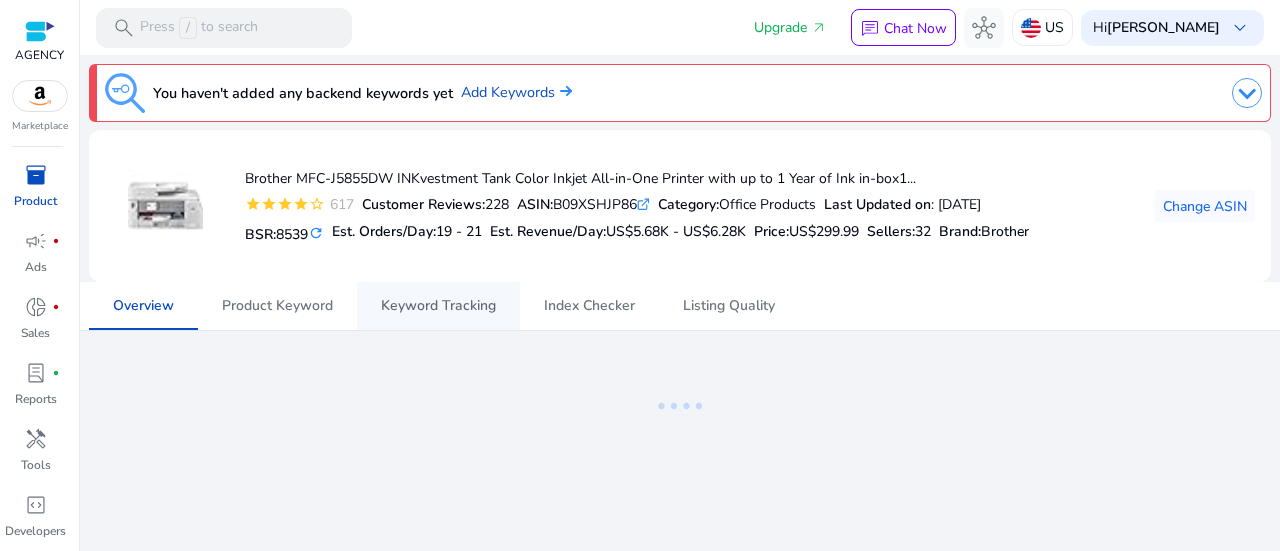 click on "Keyword Tracking" at bounding box center (438, 306) 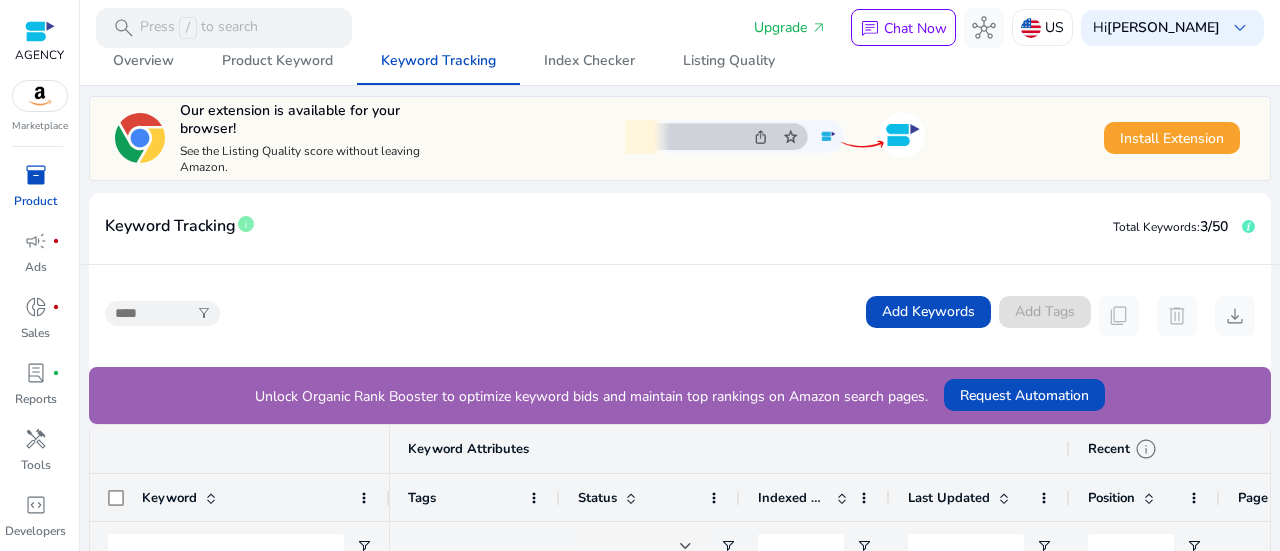 scroll, scrollTop: 545, scrollLeft: 0, axis: vertical 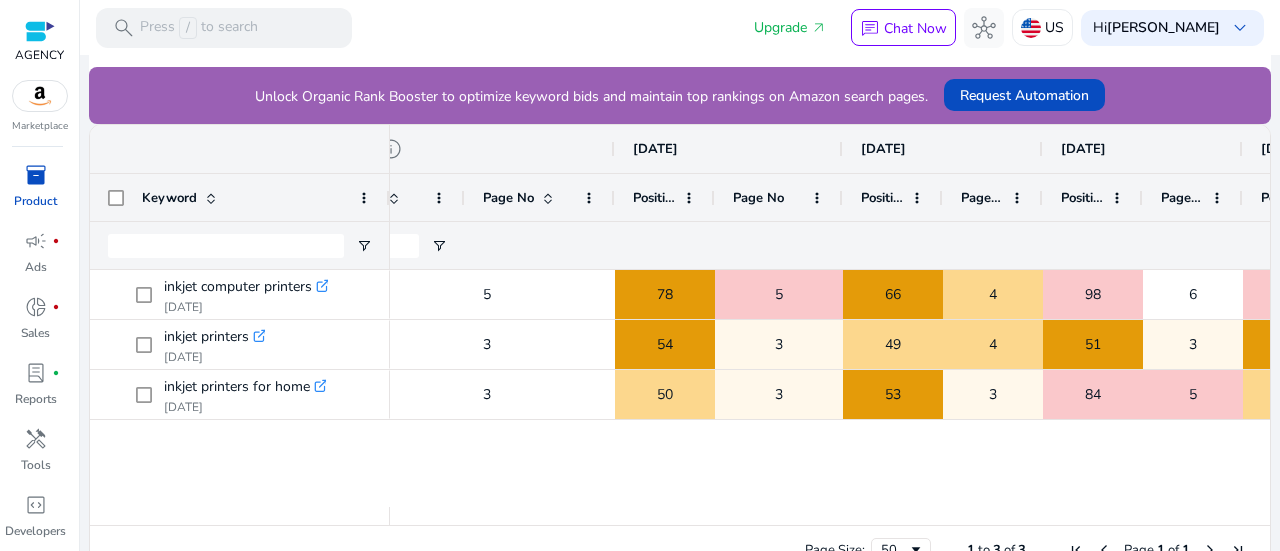 drag, startPoint x: 812, startPoint y: 201, endPoint x: 876, endPoint y: 197, distance: 64.12488 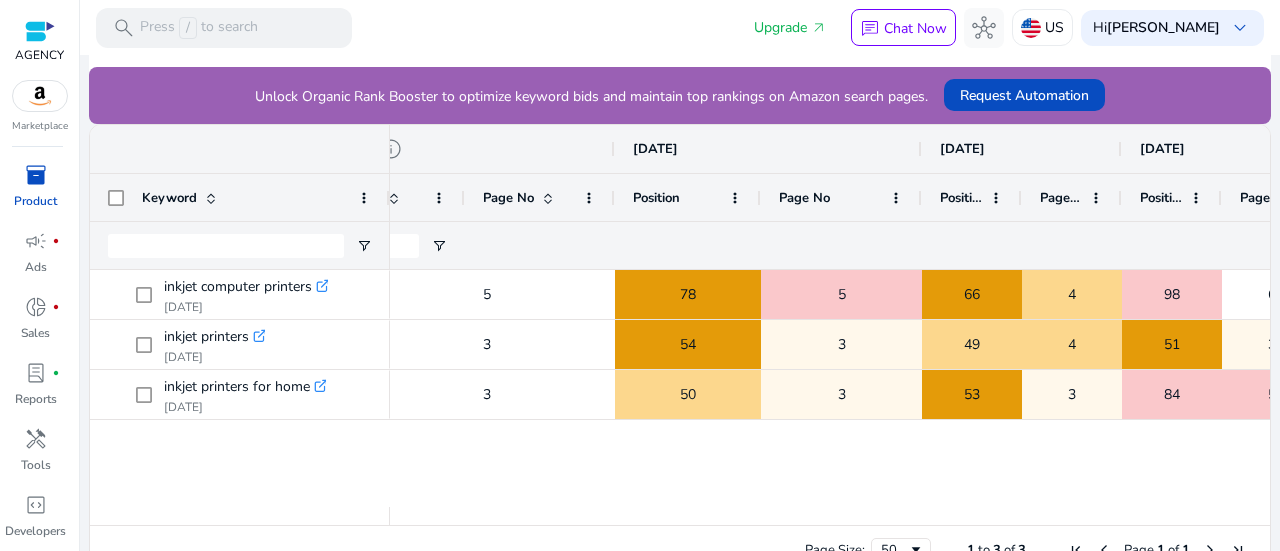 drag, startPoint x: 714, startPoint y: 190, endPoint x: 761, endPoint y: 190, distance: 47 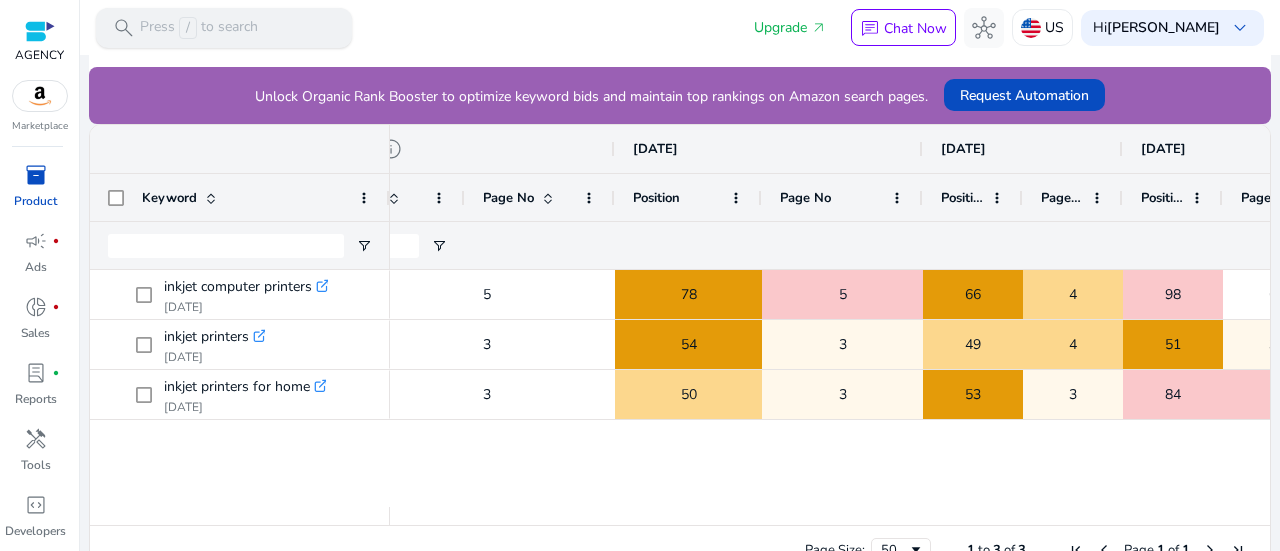 click on "Press  /  to search" at bounding box center (199, 28) 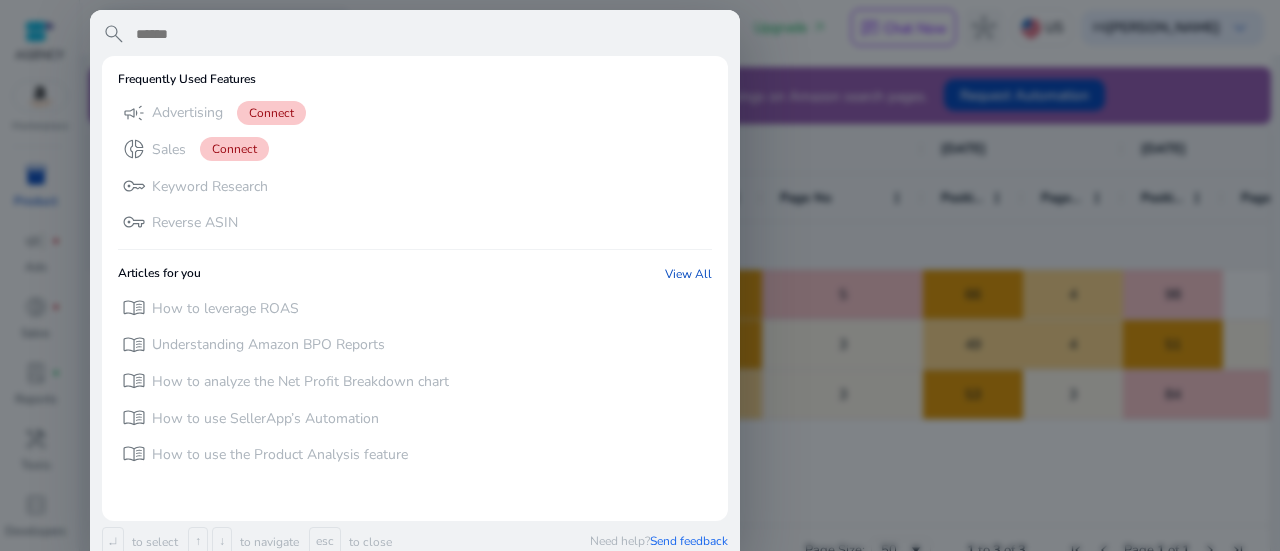 paste on "**********" 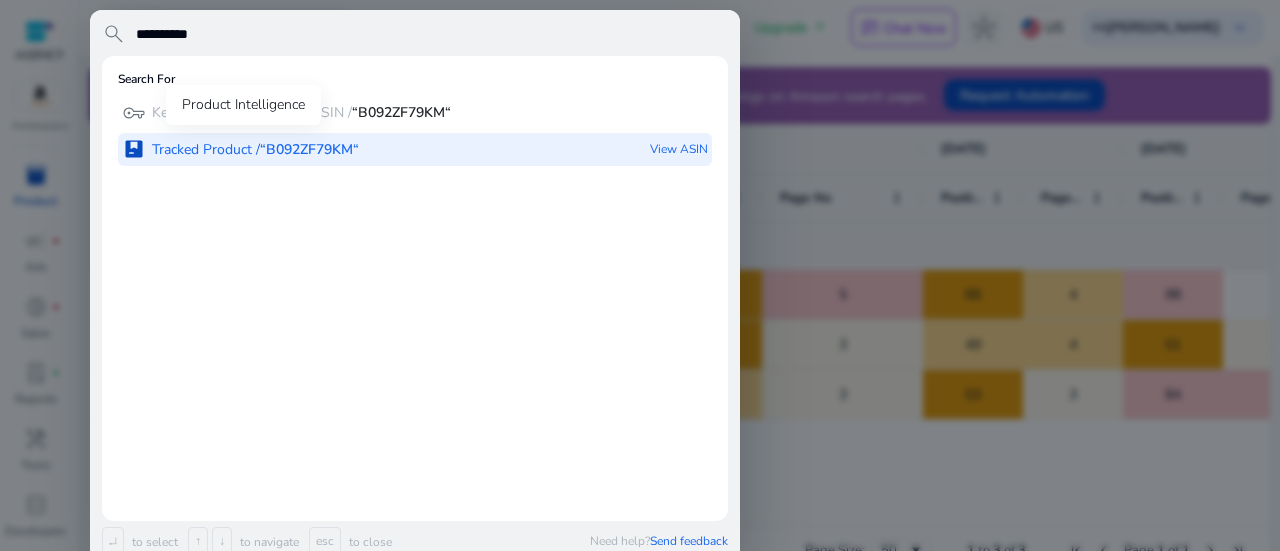 type on "**********" 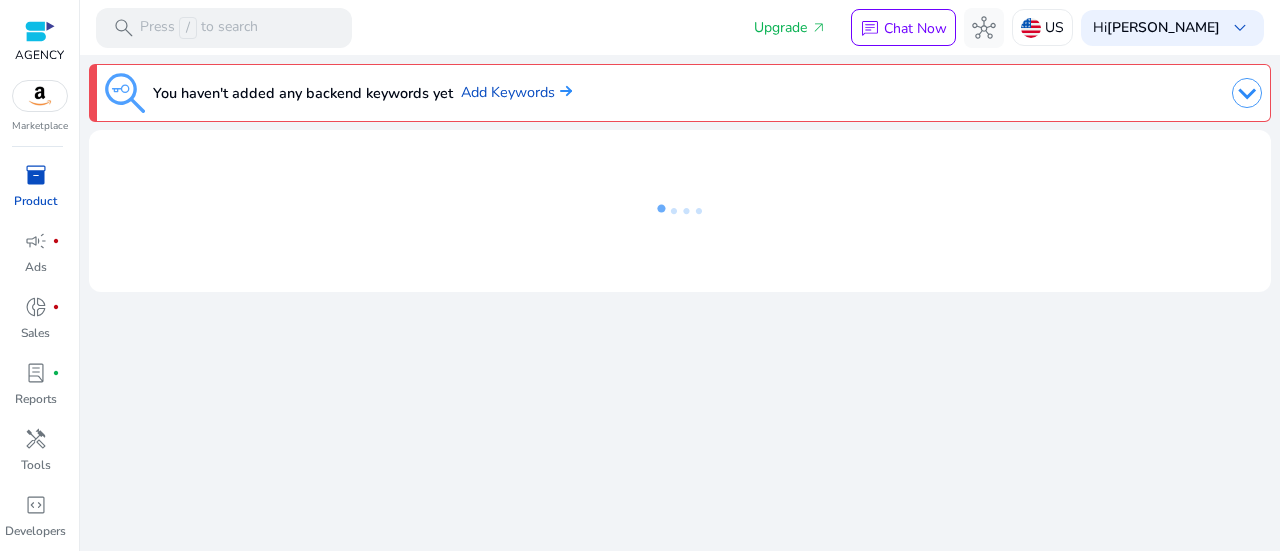 scroll, scrollTop: 0, scrollLeft: 0, axis: both 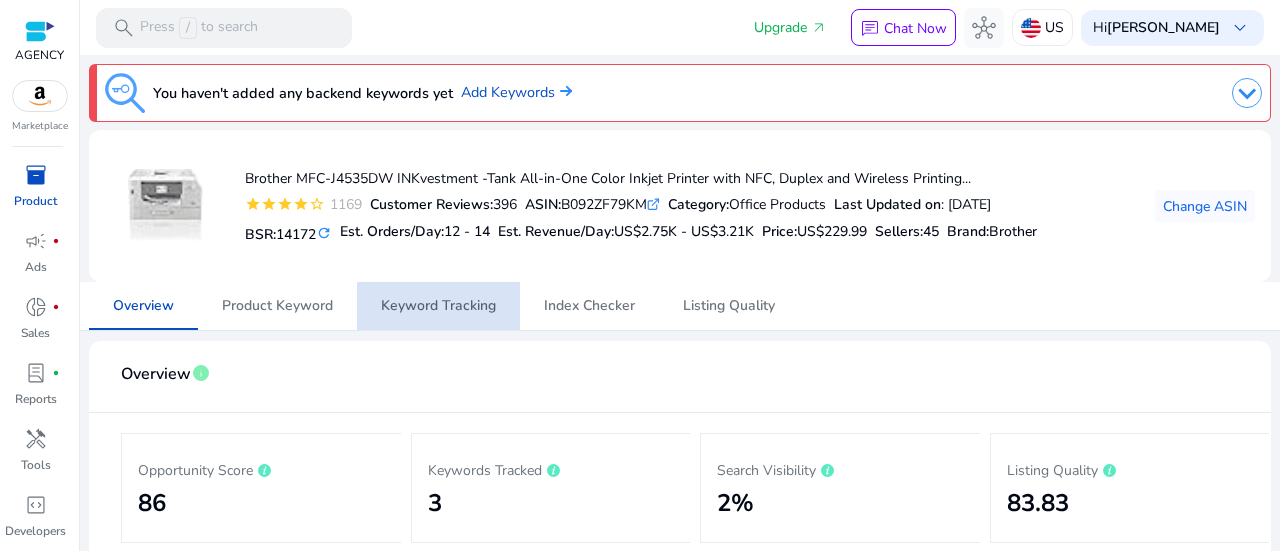 click on "Keyword Tracking" at bounding box center (438, 306) 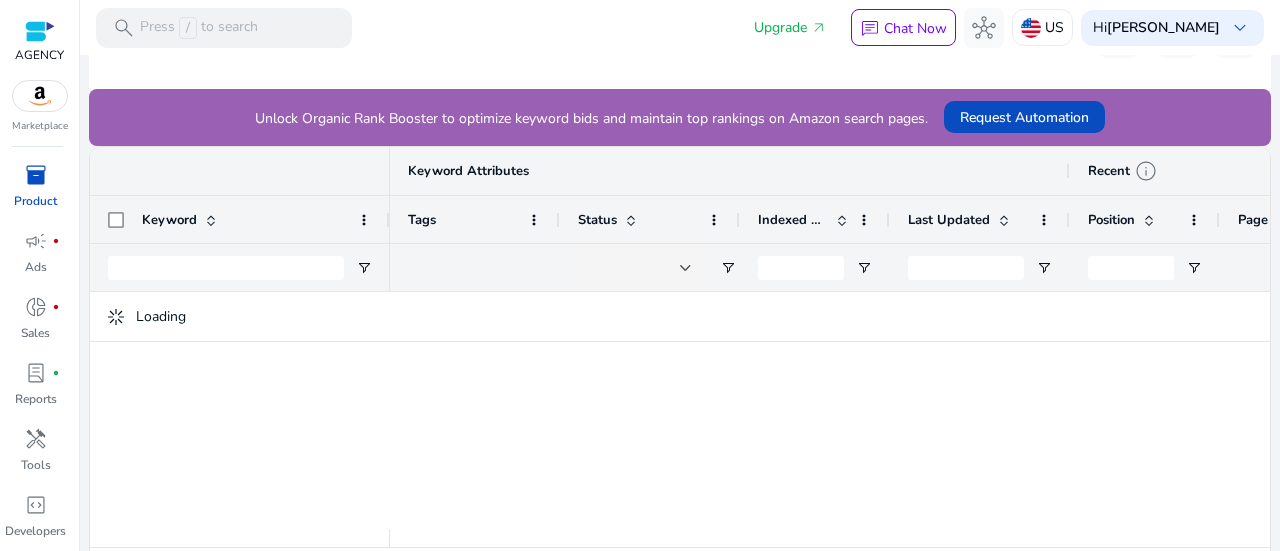 scroll, scrollTop: 545, scrollLeft: 0, axis: vertical 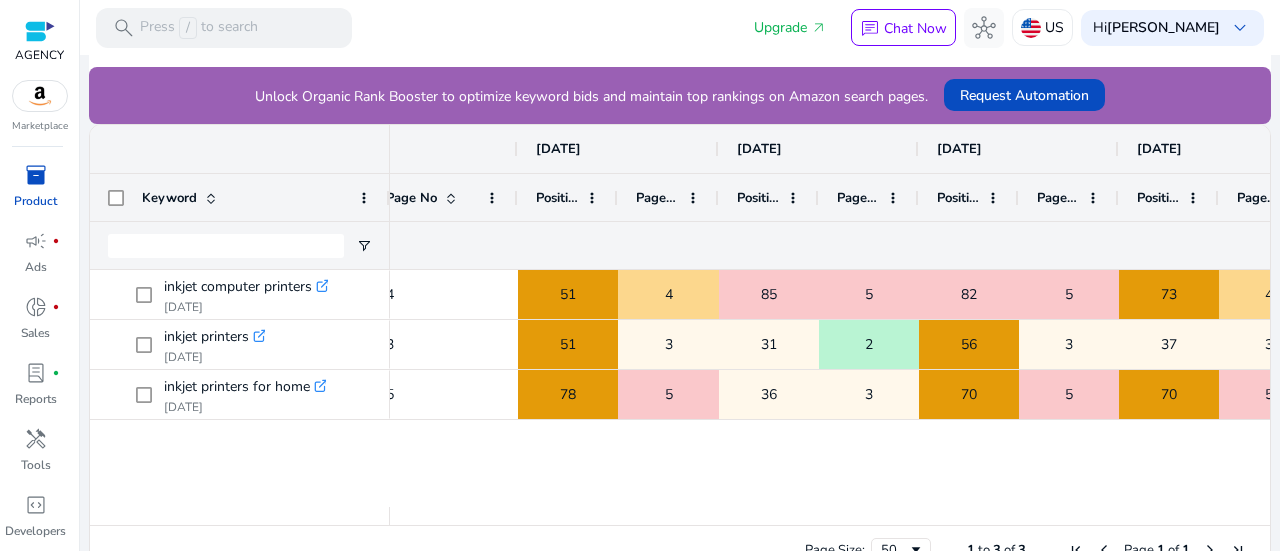 drag, startPoint x: 713, startPoint y: 193, endPoint x: 737, endPoint y: 200, distance: 25 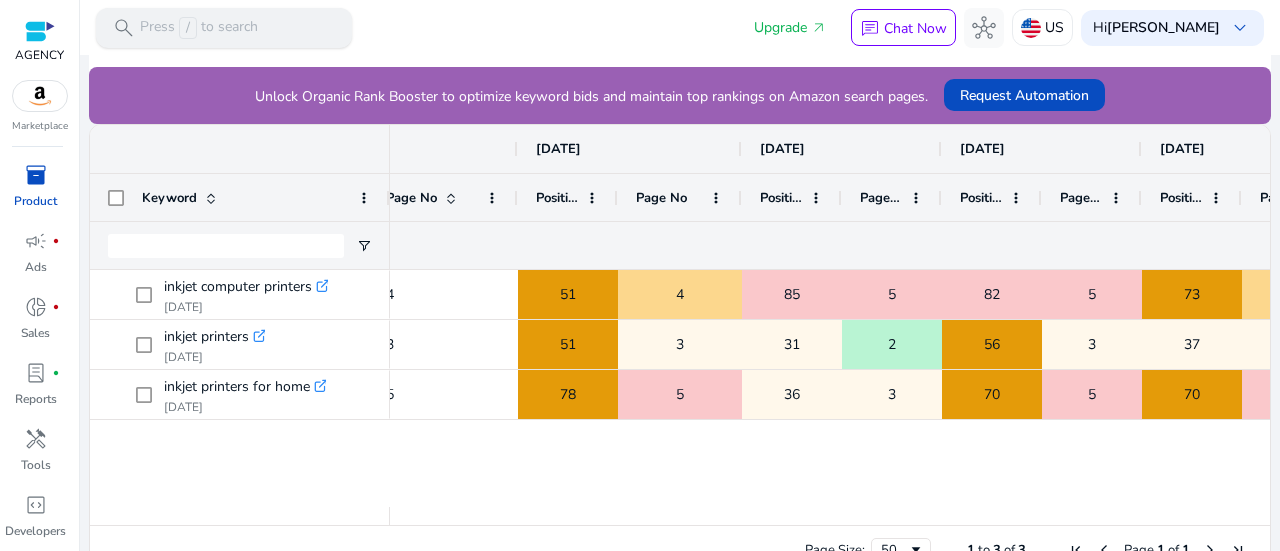 click on "search   Press  /  to search" at bounding box center [224, 28] 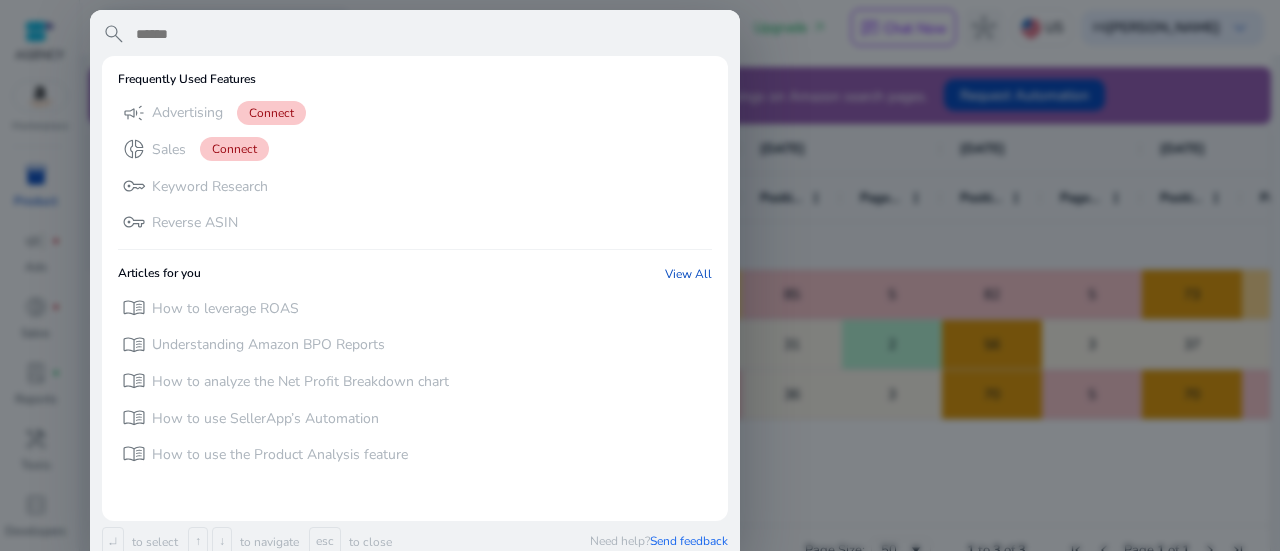paste on "**********" 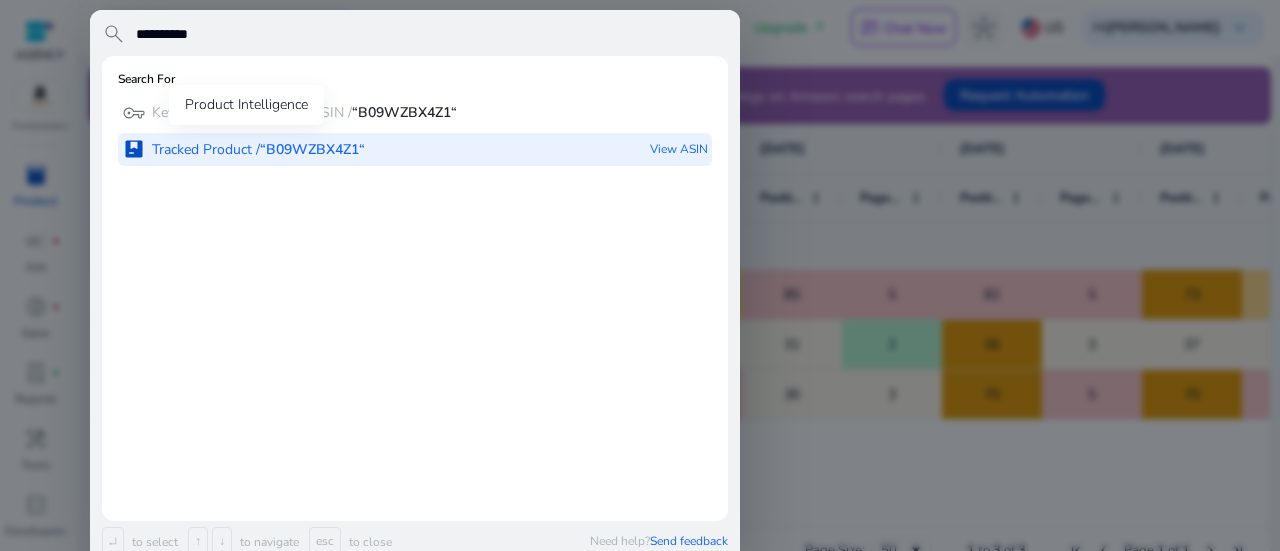 type on "**********" 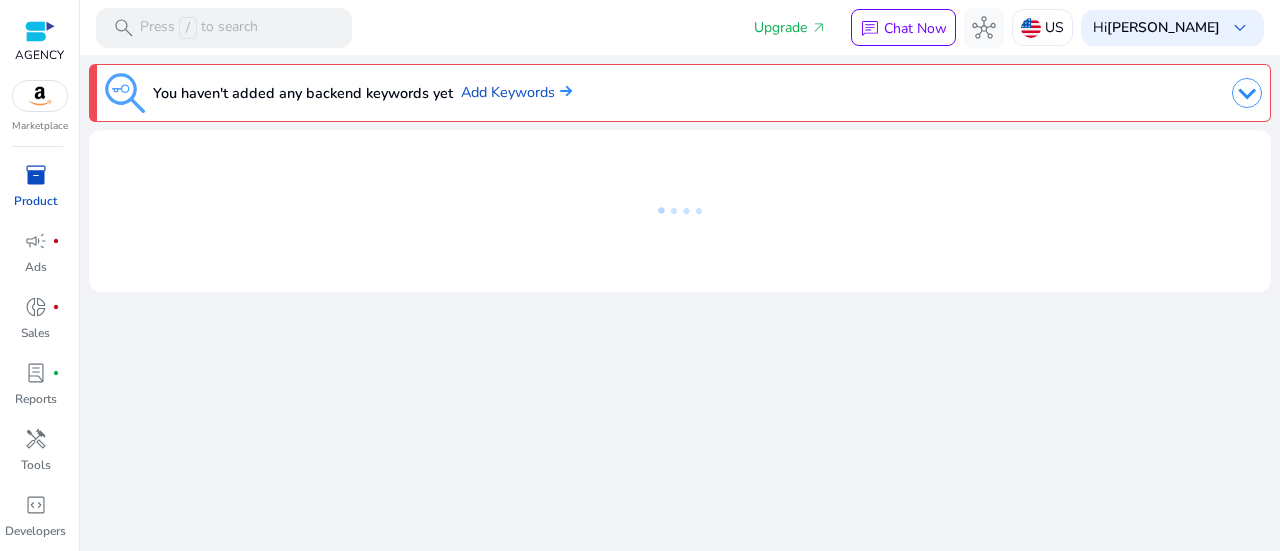 scroll, scrollTop: 0, scrollLeft: 0, axis: both 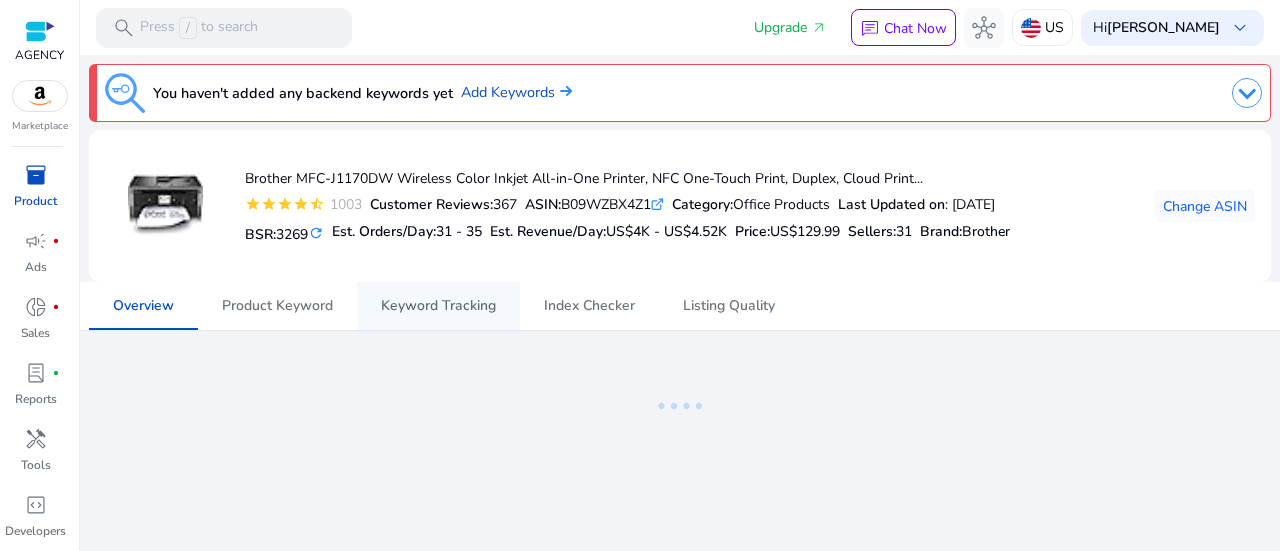 click on "Keyword Tracking" at bounding box center [438, 306] 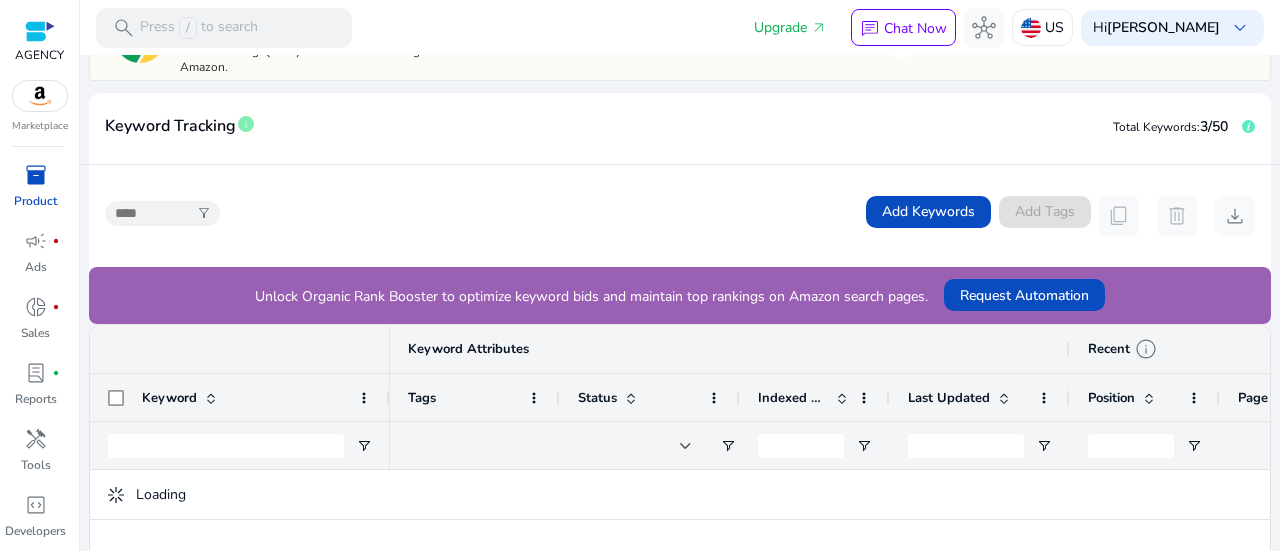 scroll, scrollTop: 545, scrollLeft: 0, axis: vertical 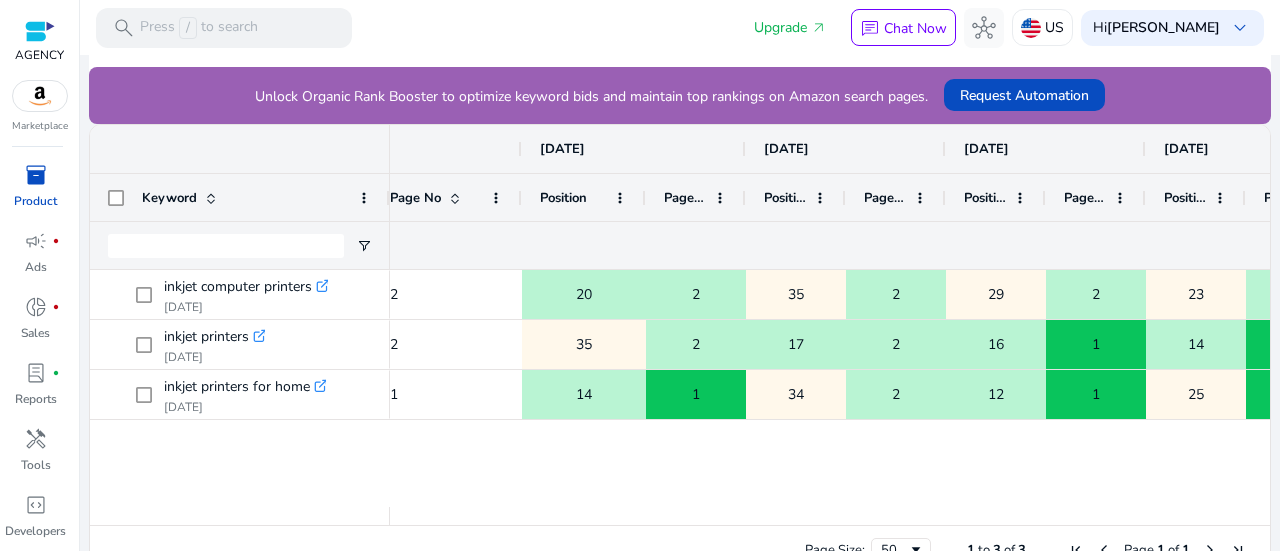 drag, startPoint x: 618, startPoint y: 191, endPoint x: 701, endPoint y: 177, distance: 84.17244 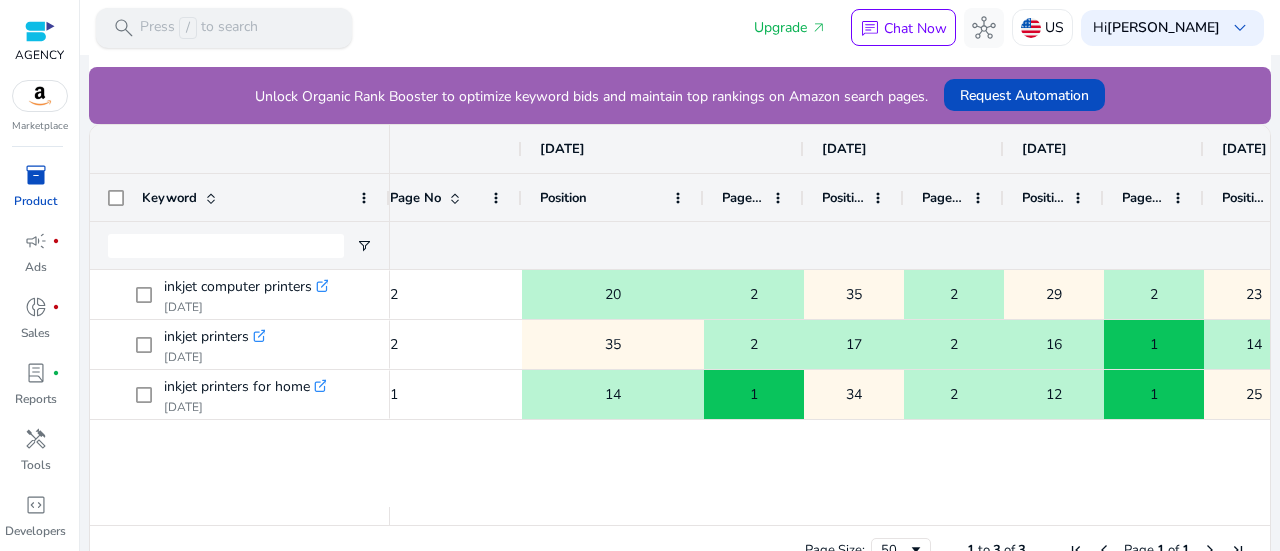 click on "Press  /  to search" at bounding box center (199, 28) 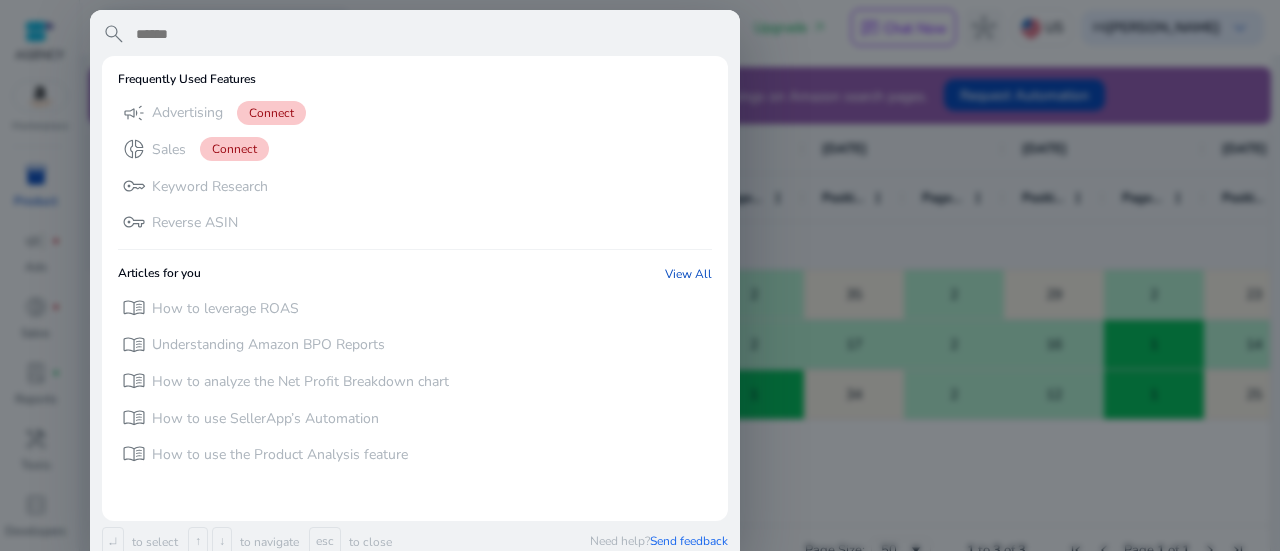 paste on "**********" 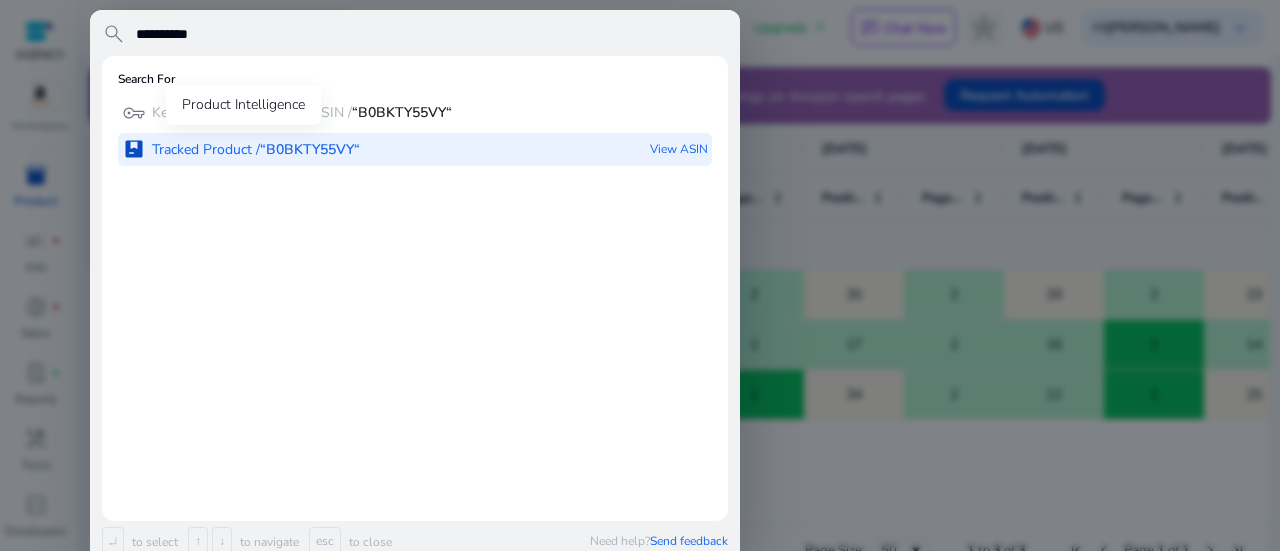 type on "**********" 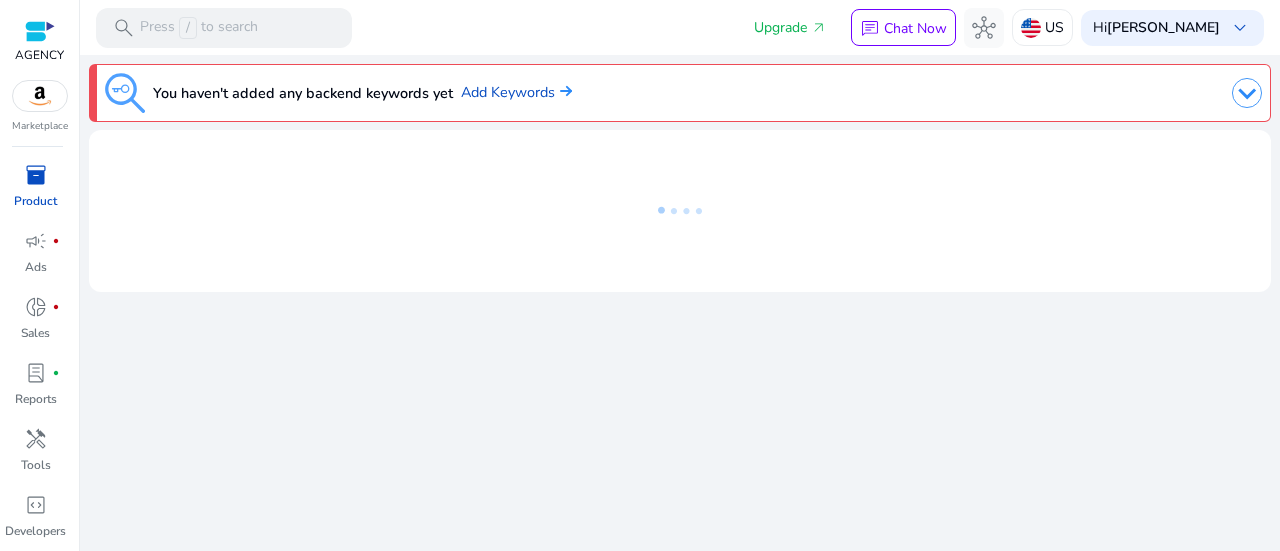 scroll, scrollTop: 0, scrollLeft: 0, axis: both 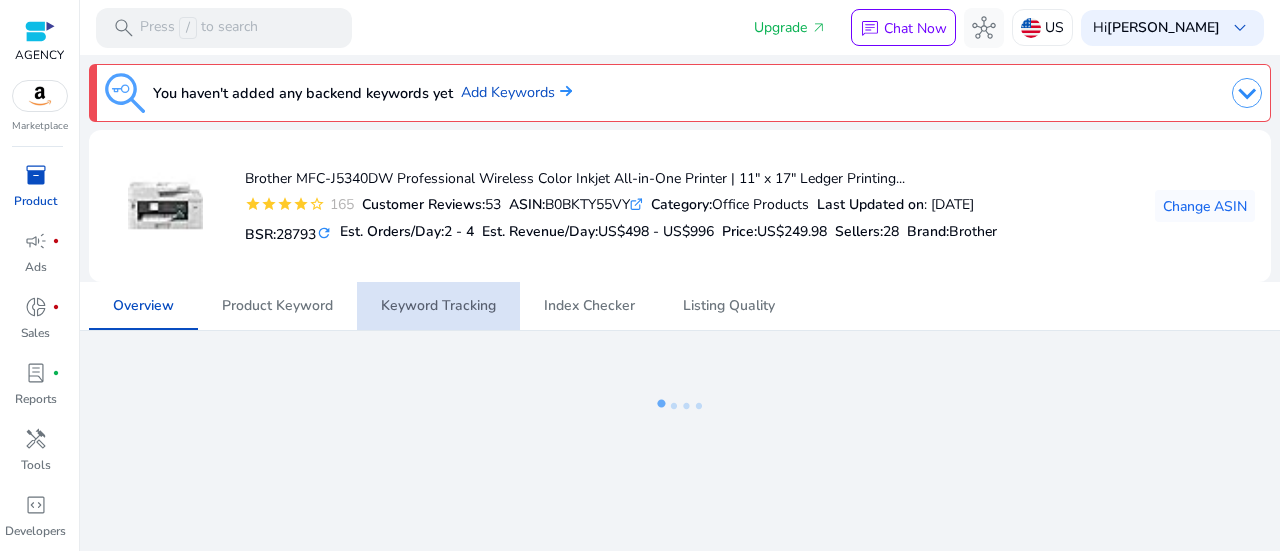 click on "Keyword Tracking" at bounding box center [438, 306] 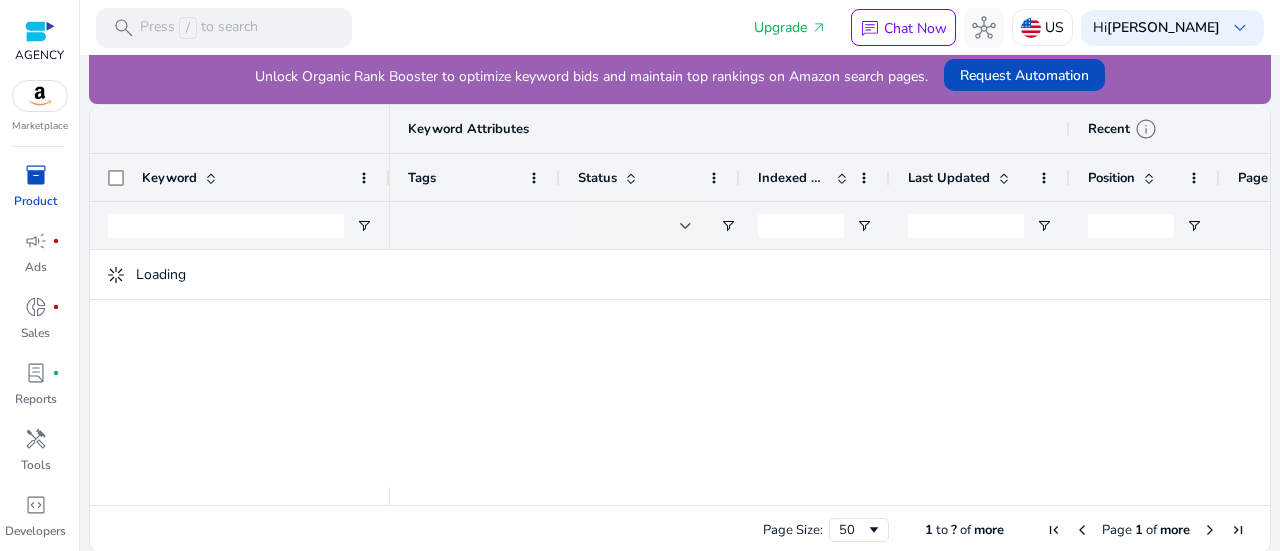 scroll, scrollTop: 567, scrollLeft: 0, axis: vertical 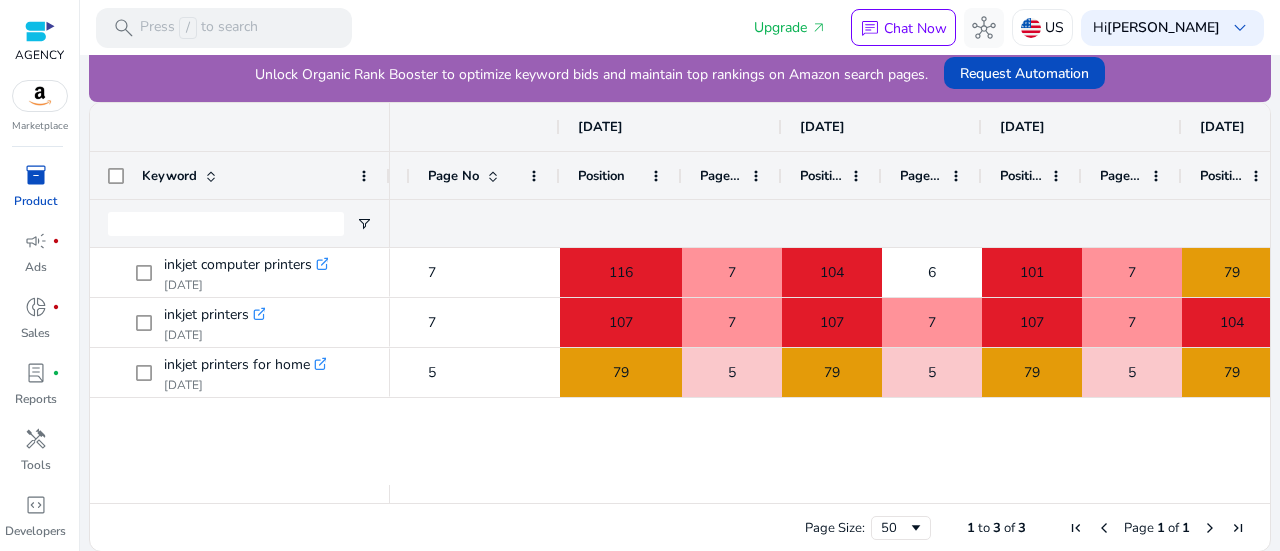drag, startPoint x: 654, startPoint y: 163, endPoint x: 683, endPoint y: 164, distance: 29.017237 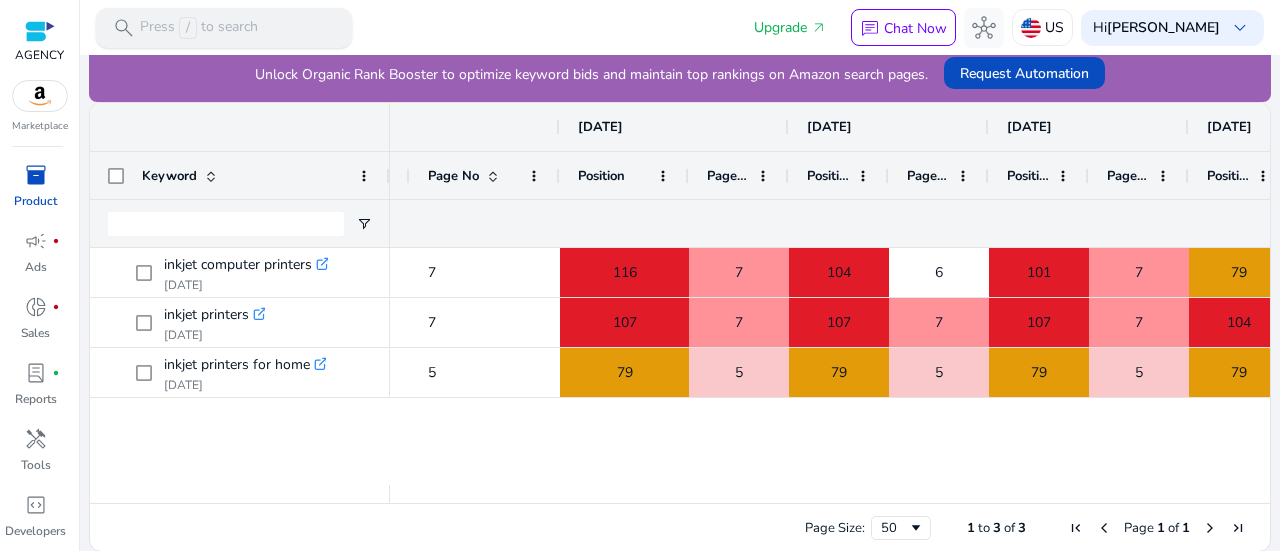 click on "search   Press  /  to search" at bounding box center (224, 28) 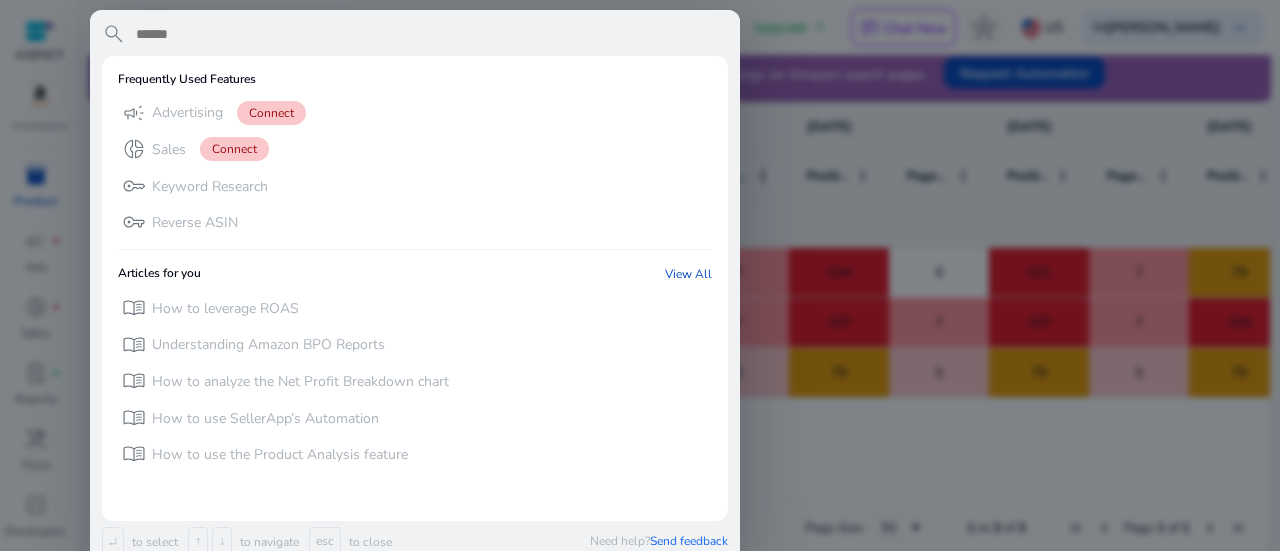 paste on "**********" 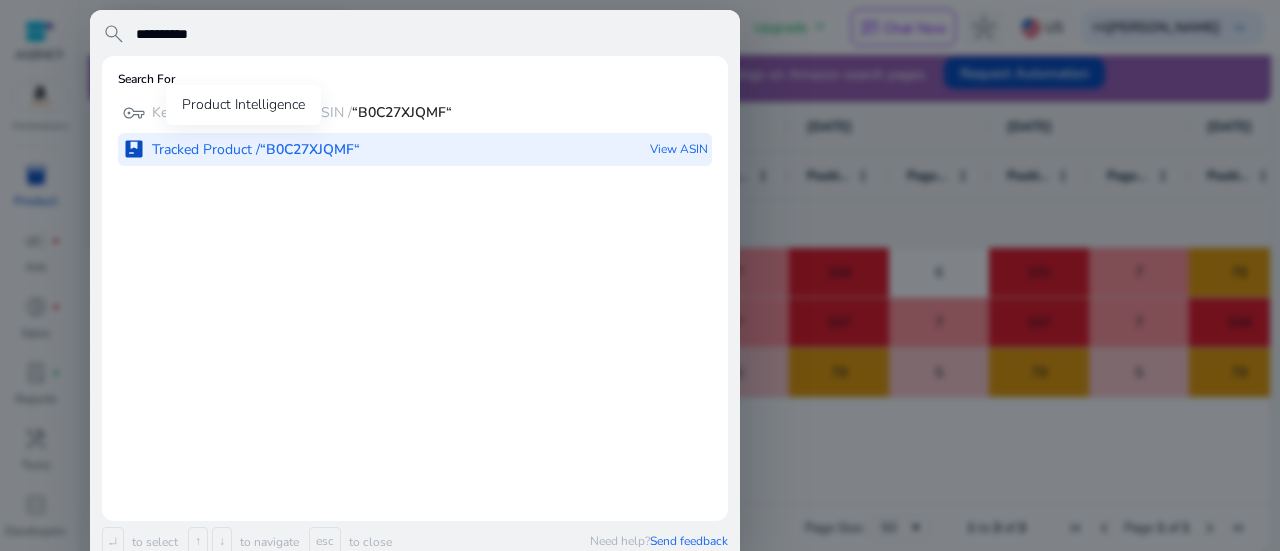 type on "**********" 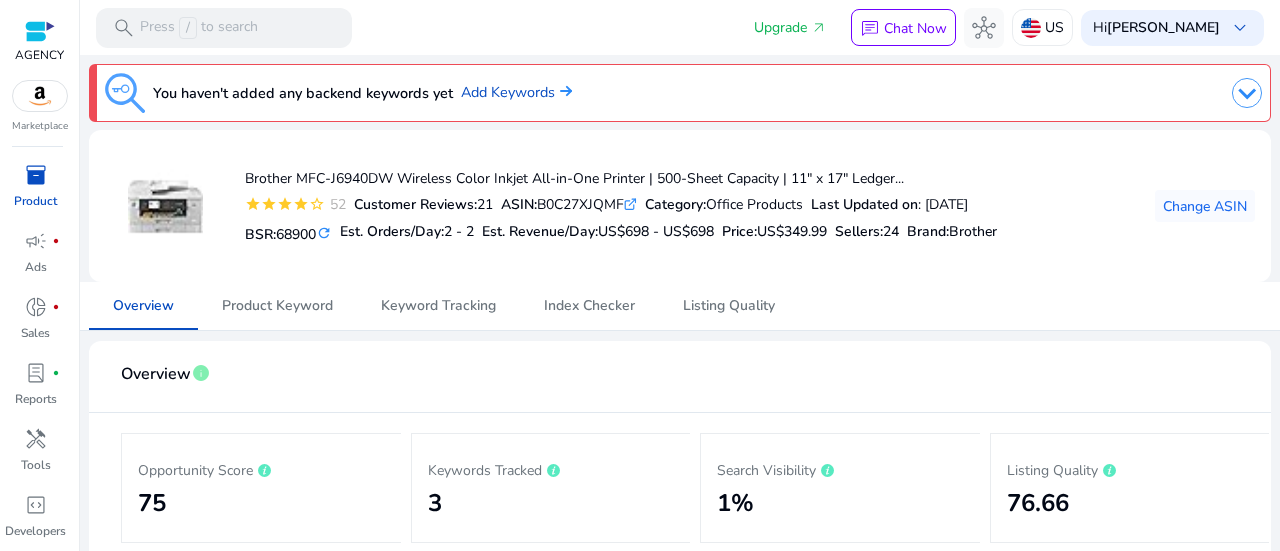 click on "You haven't added any backend keywords yet   Add Keywords   Brother MFC-J6940DW Wireless Color Inkjet All-in-One Printer | 500-Sheet Capacity | 11" x 17" Ledger...  star star star star star_border  52  Customer Reviews:  21  ASIN:  B0C27XJQMF  .st0{fill:#2c8af8} Category:  Office Products  Last Updated on : [DATE]   BSR:  68900 refresh  Est. Orders/Day:  2 - 2  Est. Revenue/Day:  US$698 - US$698  Price:  US$349.99  Sellers:  24 Brand :  Brother  Change ASIN   Overview   Product Keyword   Keyword Tracking   Index Checker   Listing Quality  Overview  info   Opportunity Score
75  Keywords Tracked
3  Search Visibility
1%  Listing Quality
76.66 Search Visibility  info  If you don't see any data or graph, it means that the keywords aren't indexed or are indexed but ranked >336 for this period. FBA Fees  info  No. of Sellers  info   Total Sellers   24   Amazon New   0   Amazon Used   0   Merchant New   24   0" 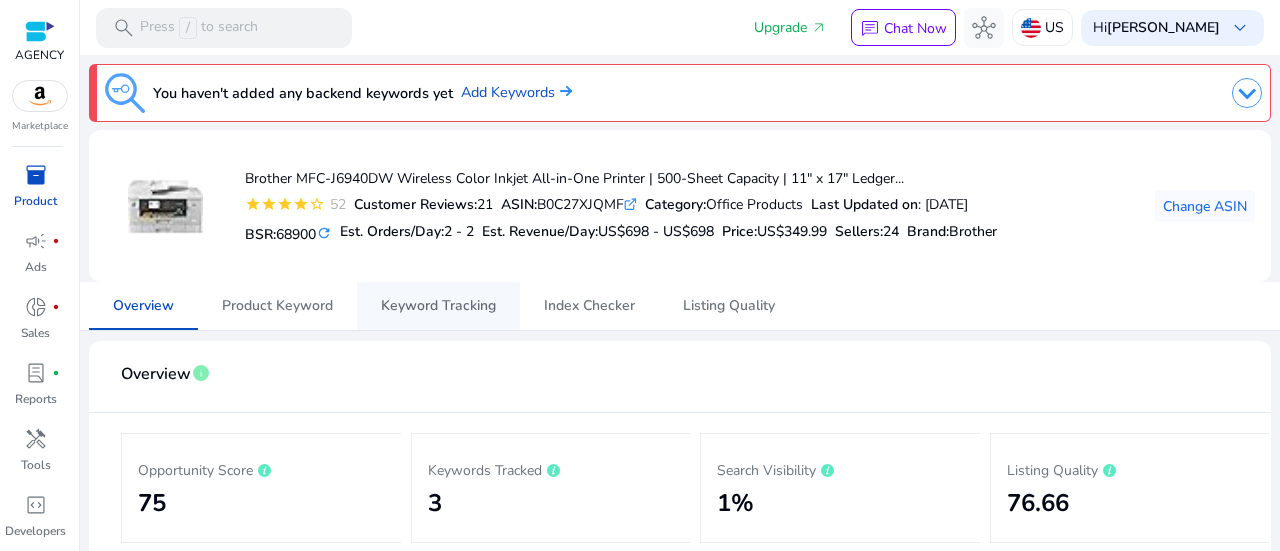 click on "Keyword Tracking" at bounding box center [438, 306] 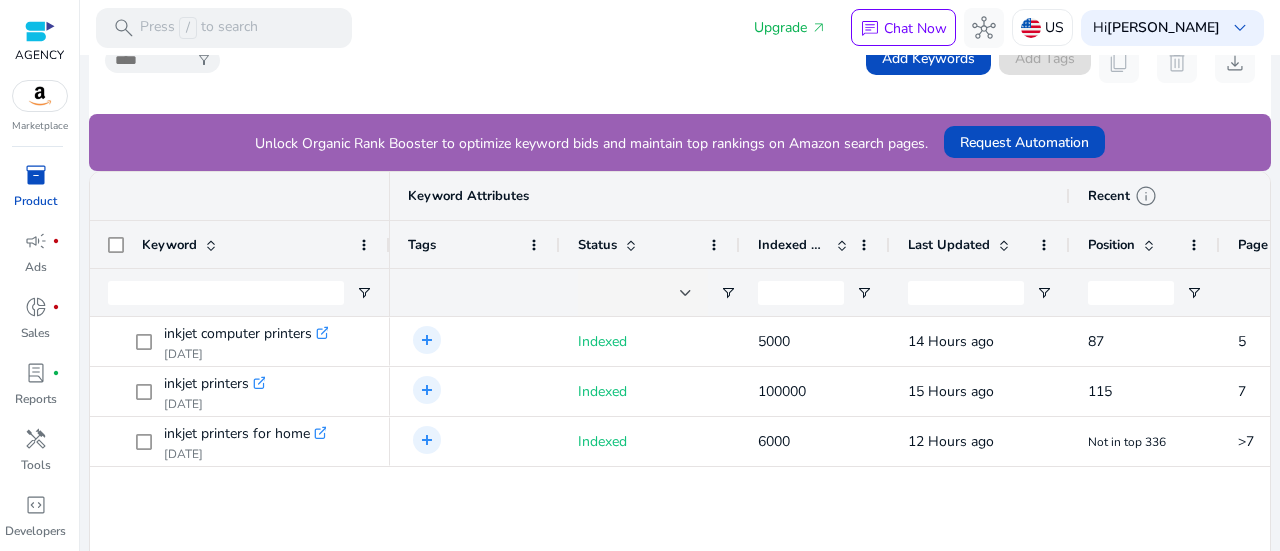 scroll, scrollTop: 567, scrollLeft: 0, axis: vertical 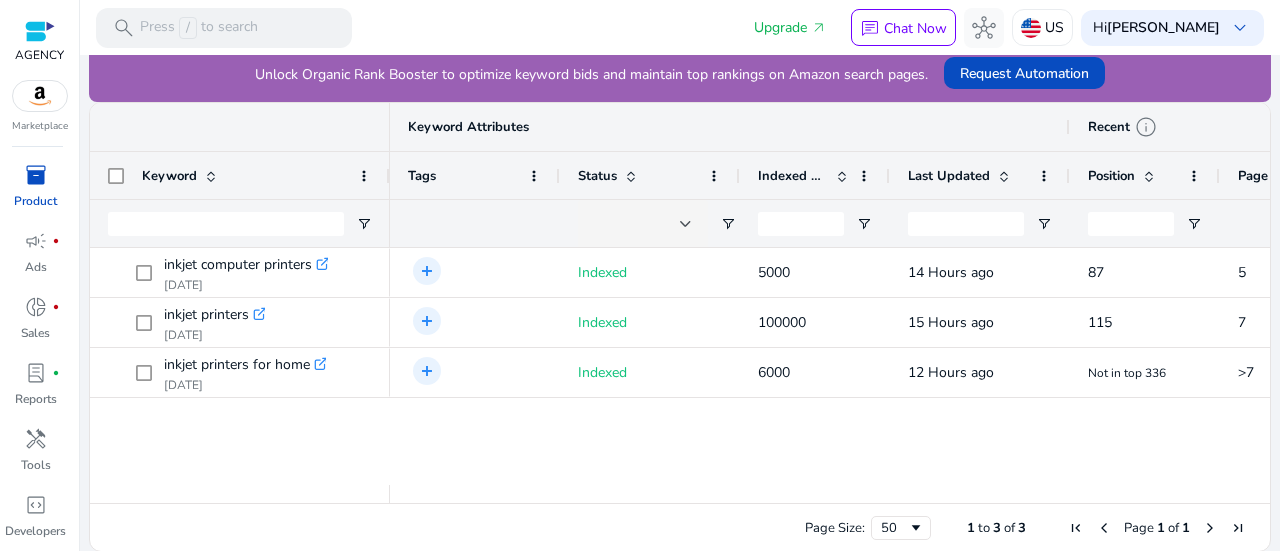 drag, startPoint x: 616, startPoint y: 493, endPoint x: 762, endPoint y: 495, distance: 146.0137 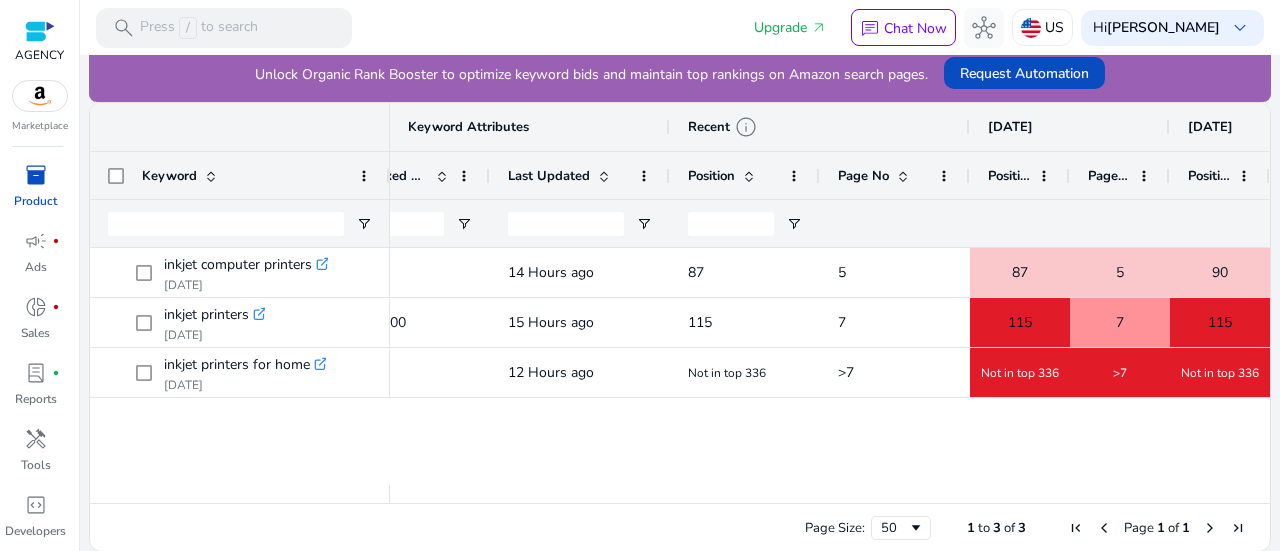 scroll, scrollTop: 0, scrollLeft: 605, axis: horizontal 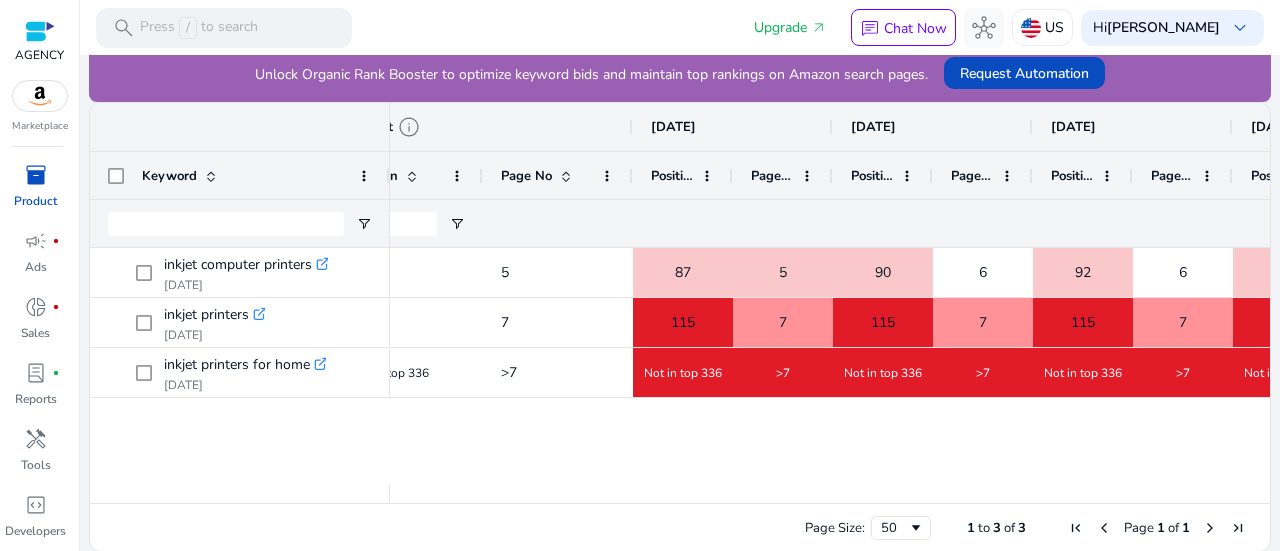 drag, startPoint x: 730, startPoint y: 169, endPoint x: 784, endPoint y: 167, distance: 54.037025 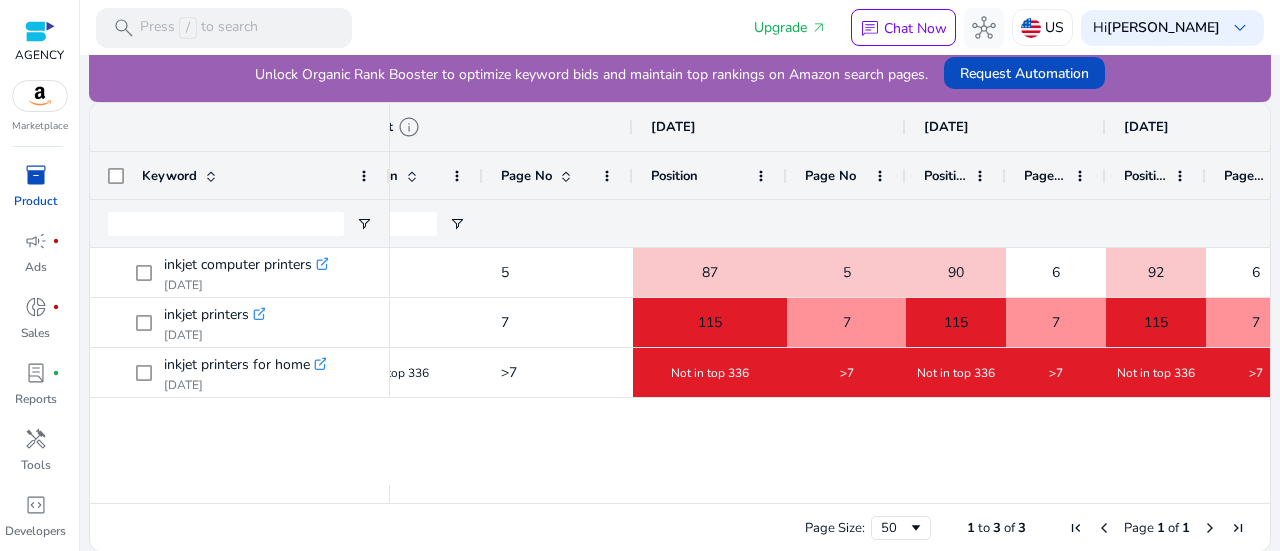 drag, startPoint x: 884, startPoint y: 172, endPoint x: 938, endPoint y: 169, distance: 54.08327 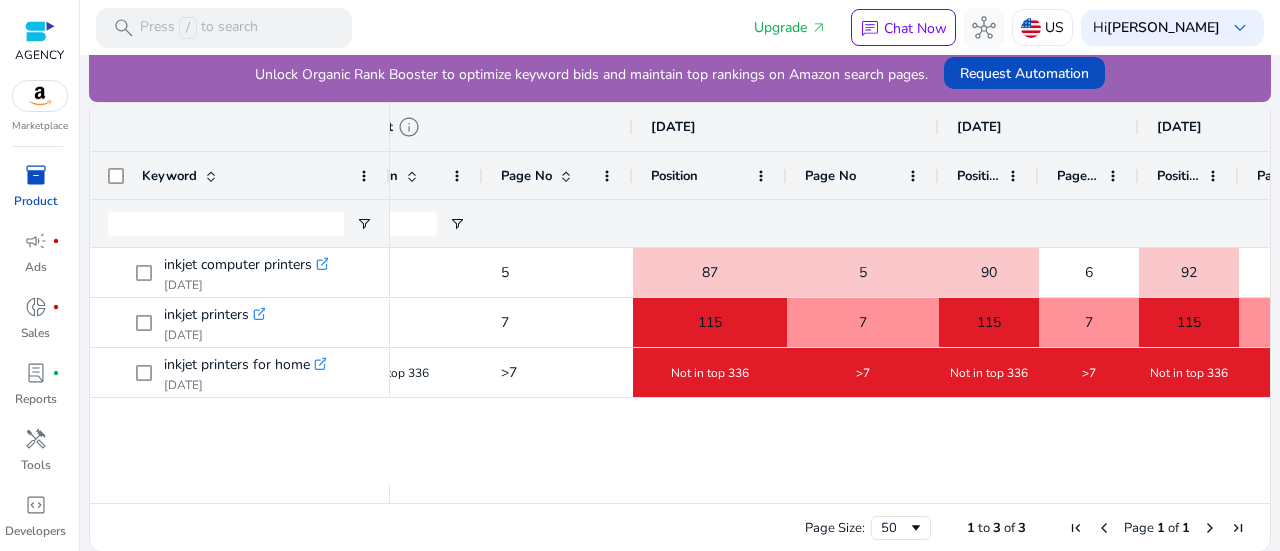 click on "Page Size:
50
1
to
3
of
3
Page
1
of
1" at bounding box center [680, 527] 